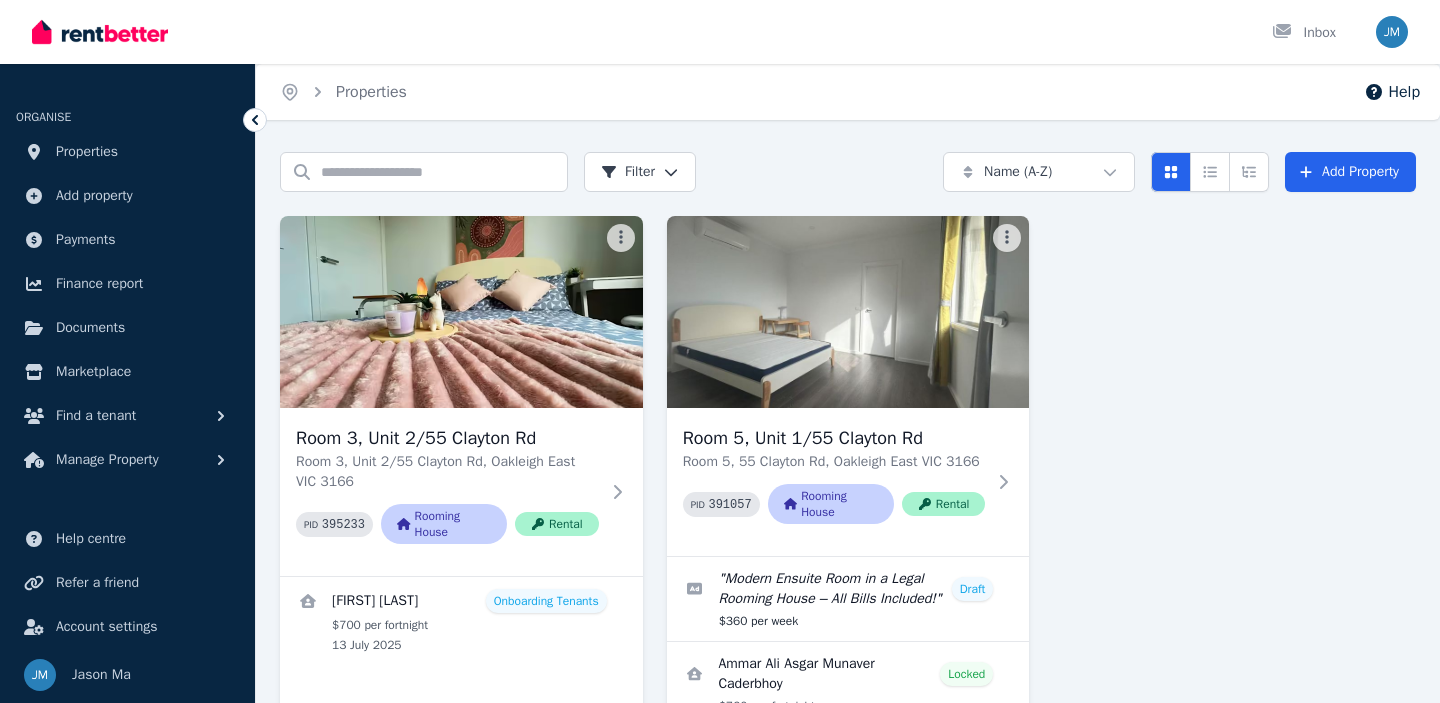 scroll, scrollTop: 104, scrollLeft: 0, axis: vertical 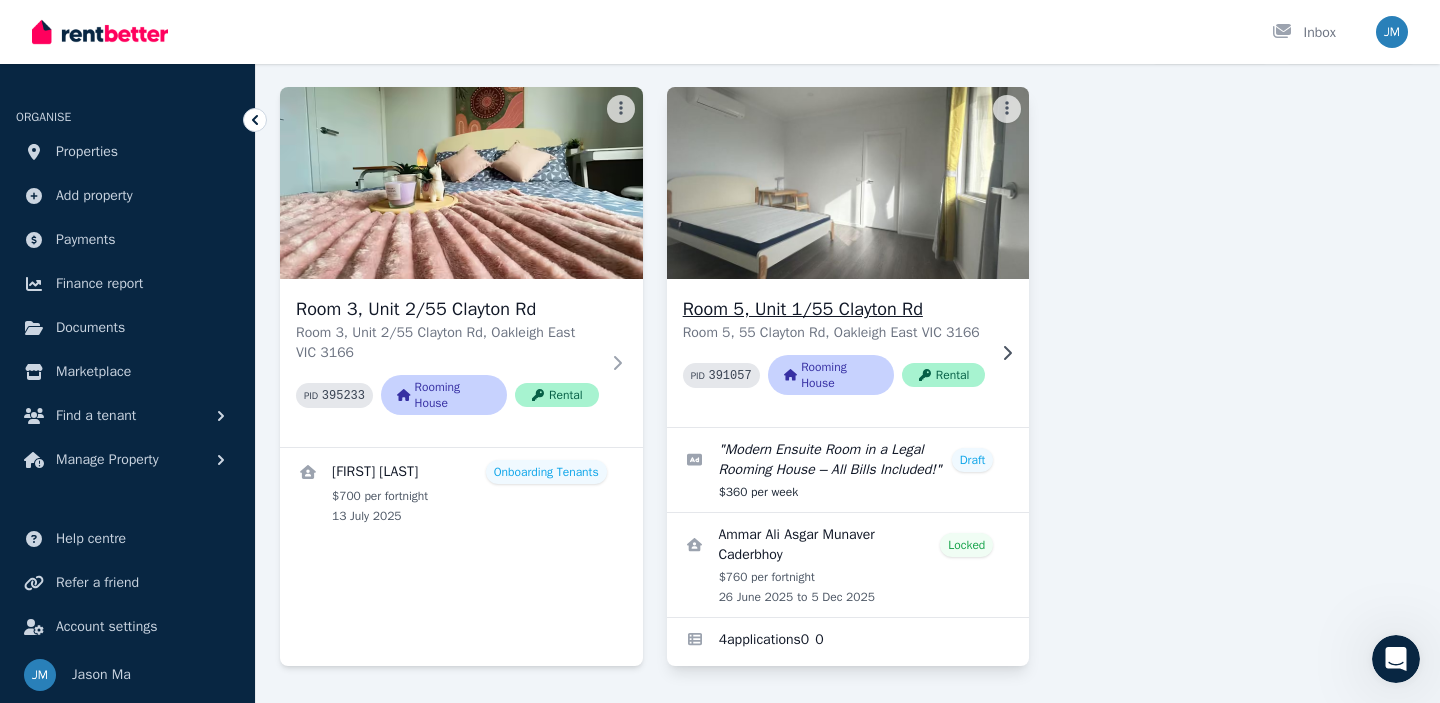 click on "Room 5, Unit 1/55 Clayton Rd" at bounding box center [834, 309] 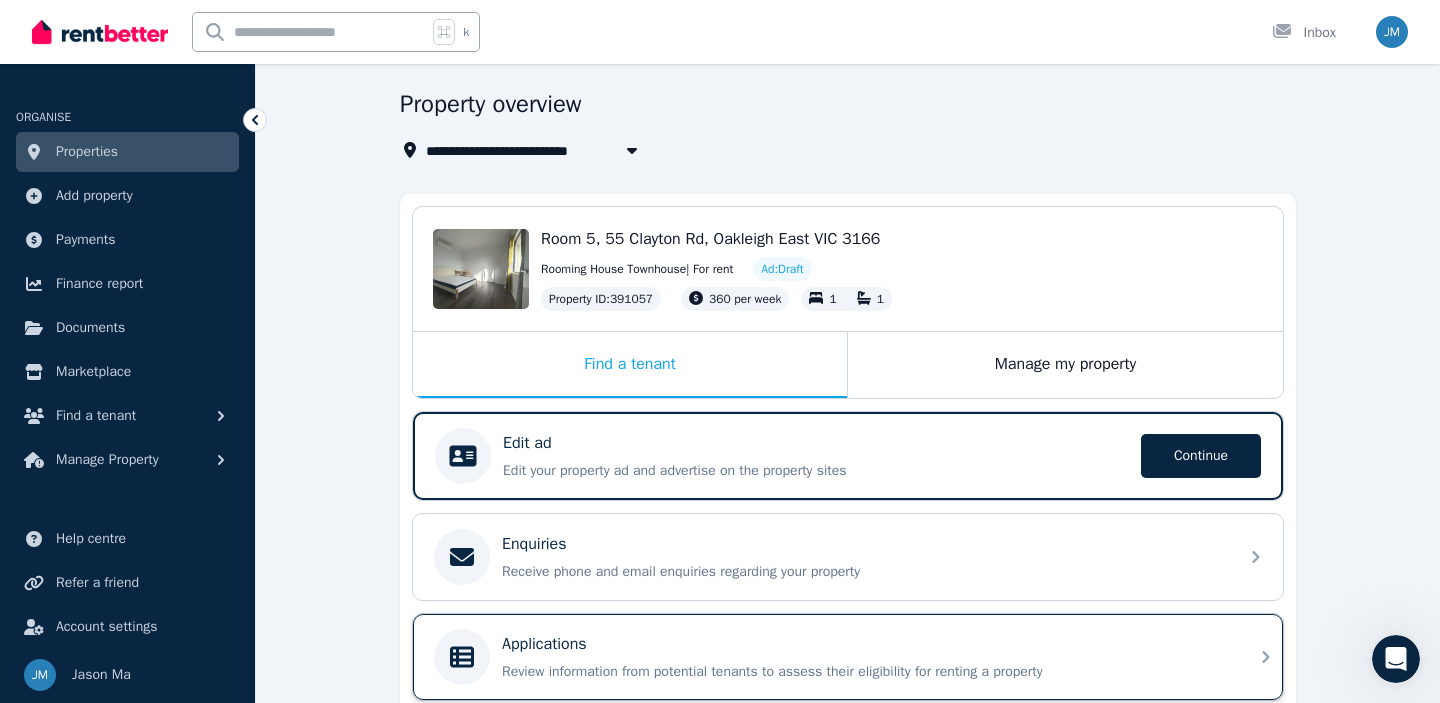 scroll, scrollTop: 0, scrollLeft: 0, axis: both 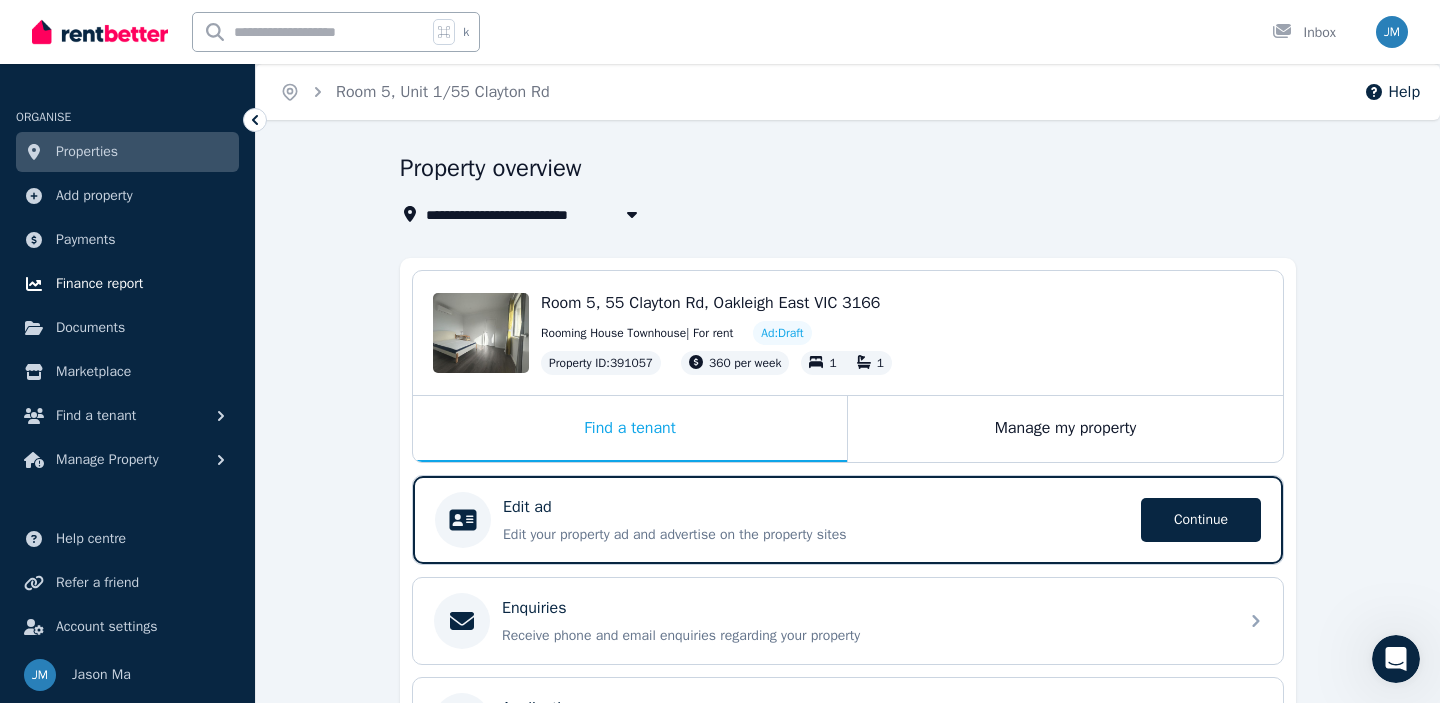 click on "Finance report" at bounding box center (99, 284) 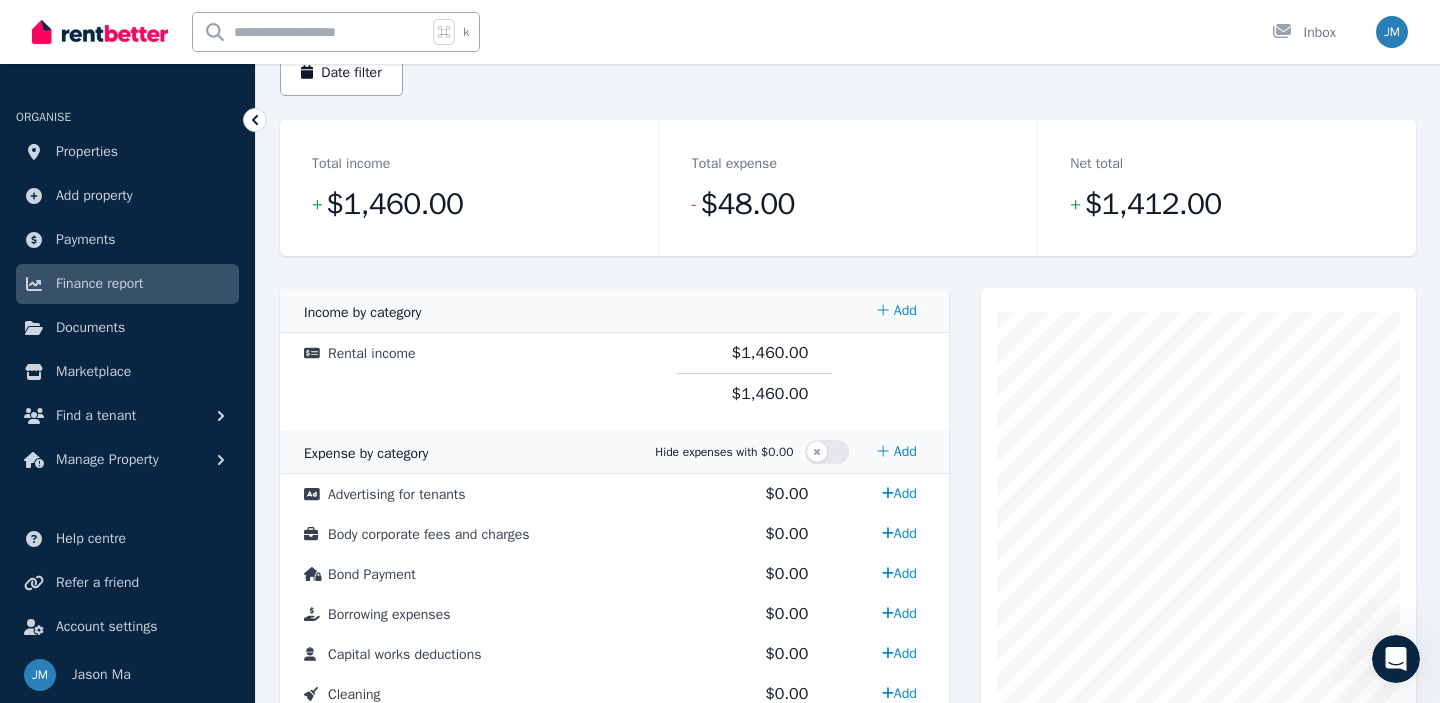 scroll, scrollTop: 0, scrollLeft: 0, axis: both 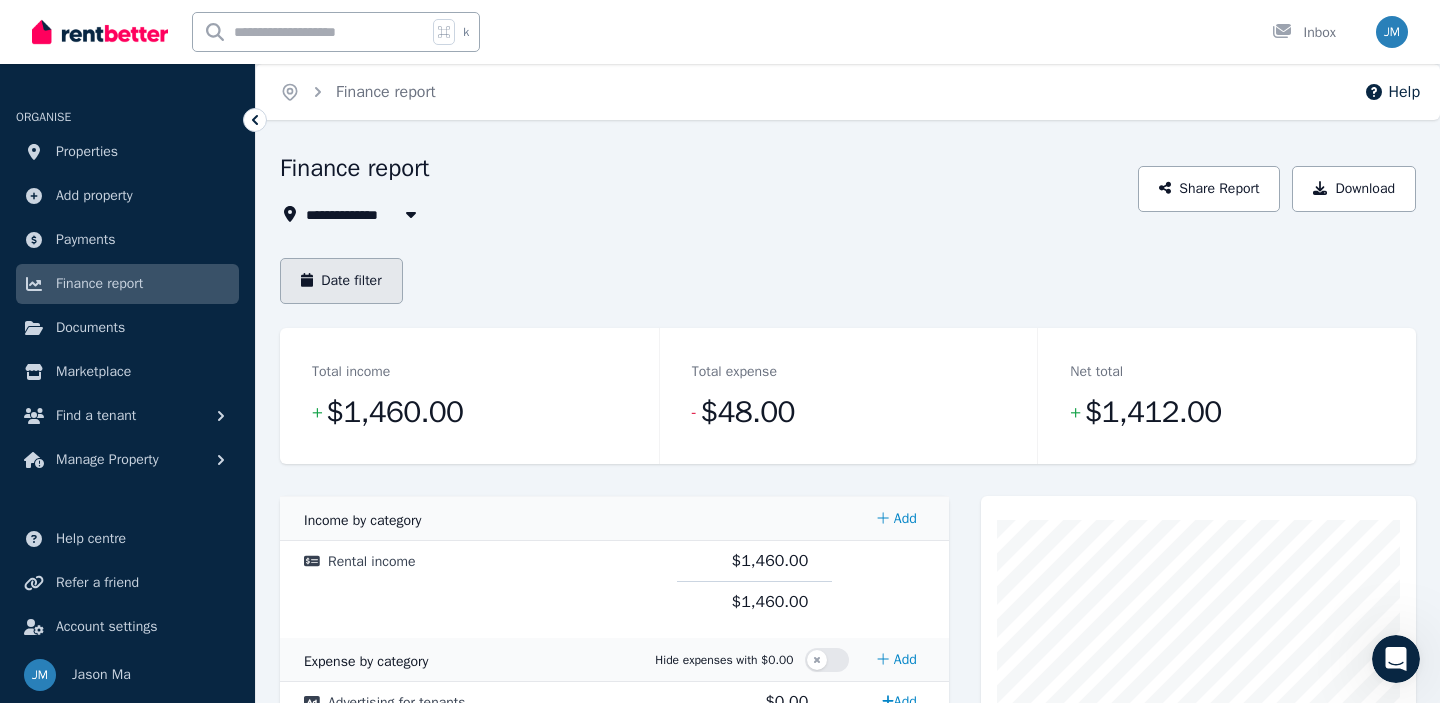 click on "Date filter" at bounding box center (341, 281) 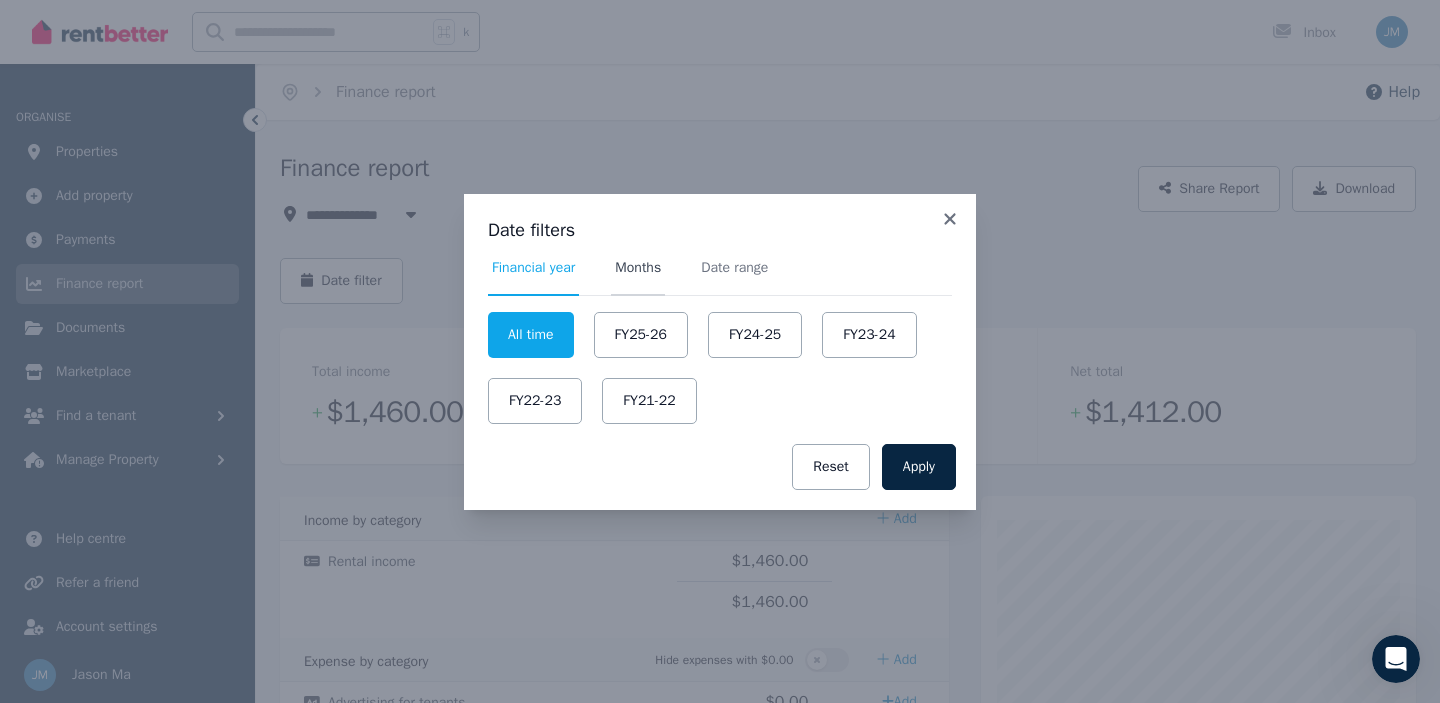 click on "Months" at bounding box center (638, 268) 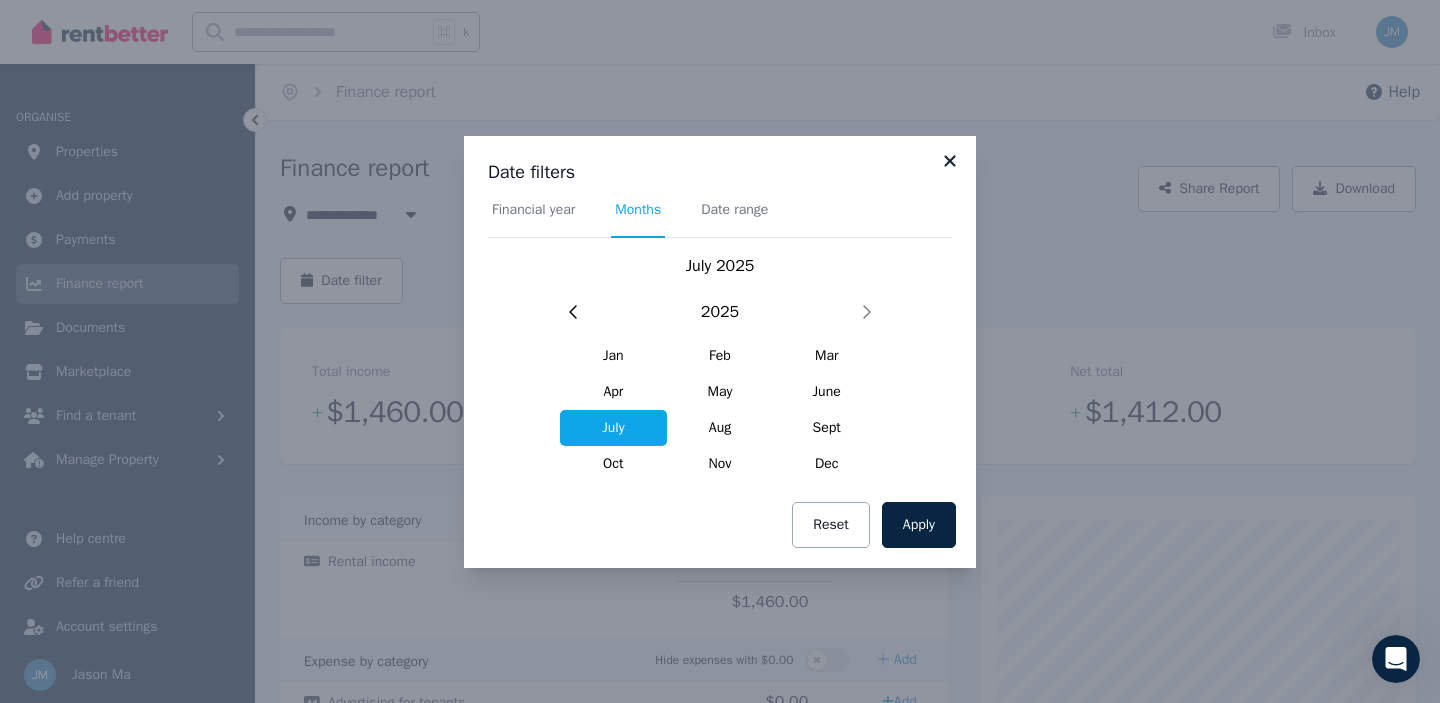 click 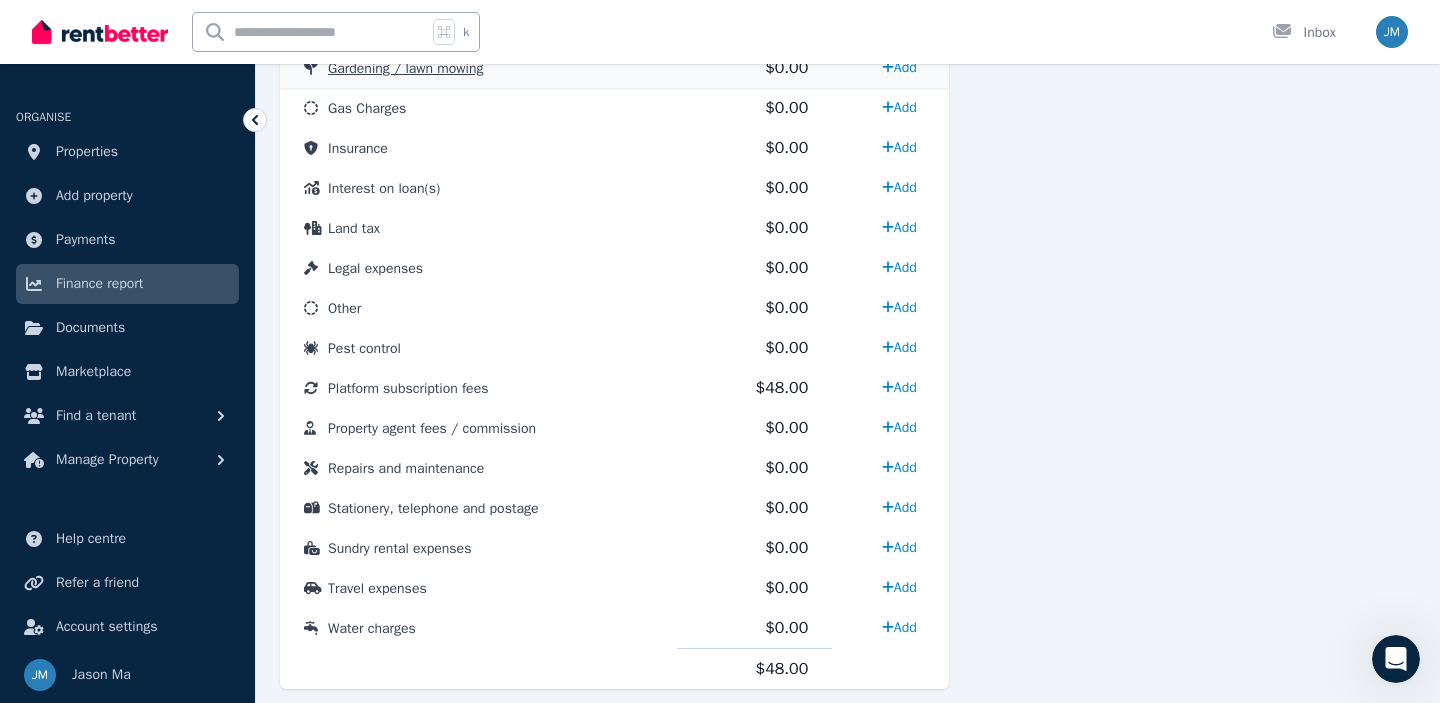 scroll, scrollTop: 1007, scrollLeft: 0, axis: vertical 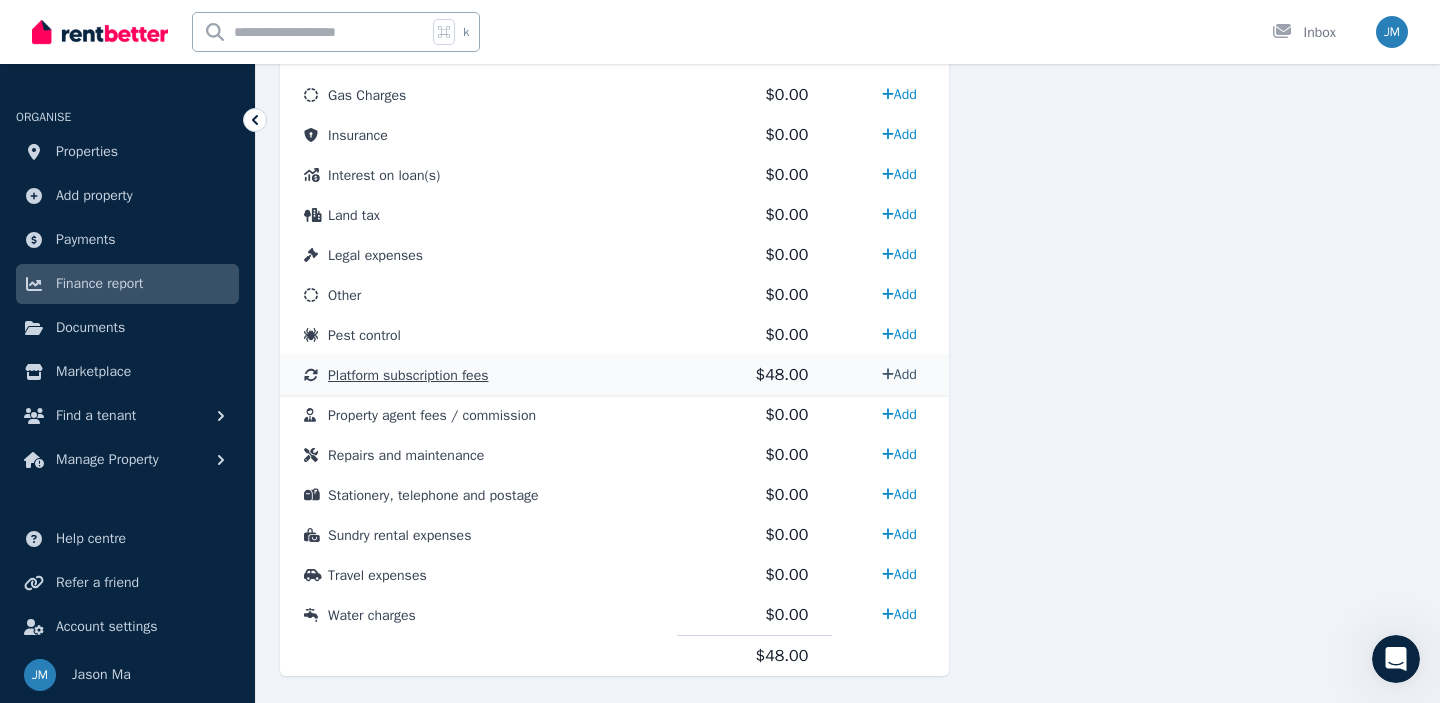 click on "Add" at bounding box center (899, 374) 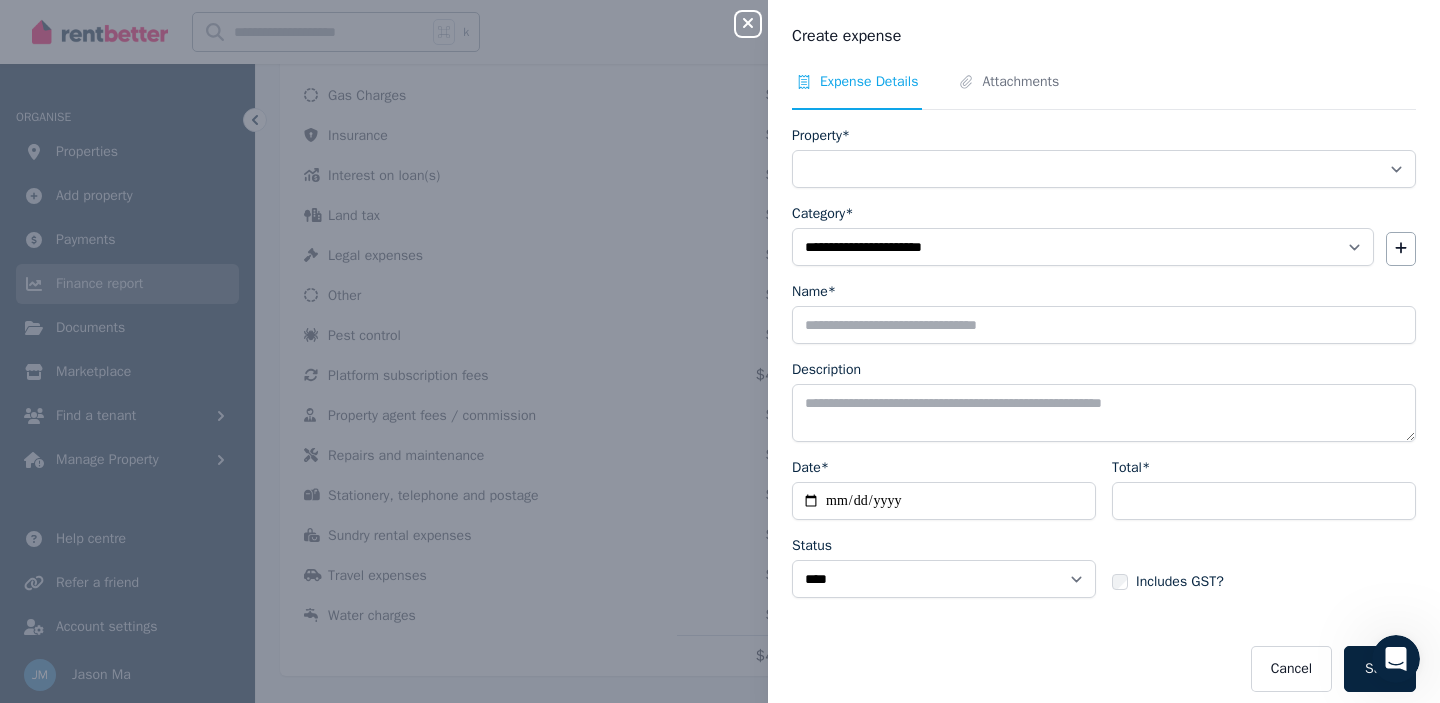 scroll, scrollTop: 13, scrollLeft: 0, axis: vertical 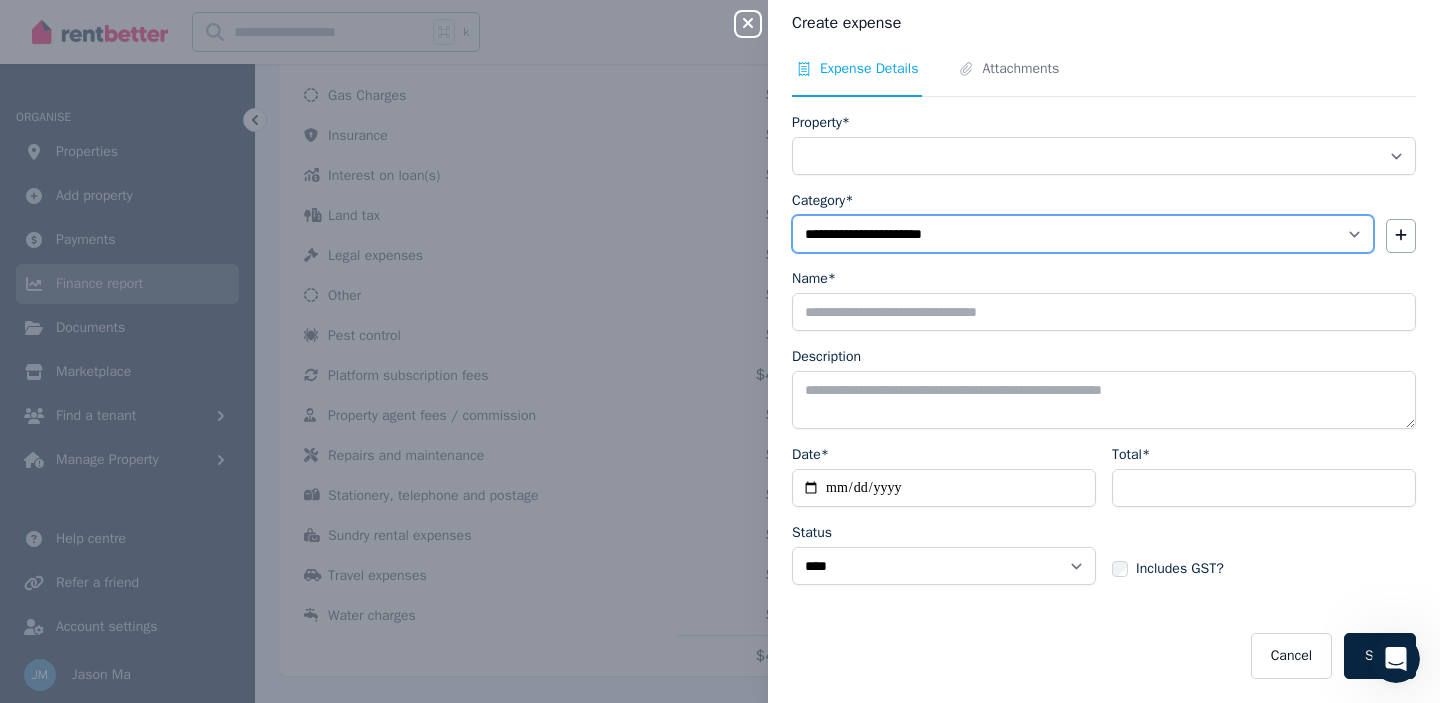 click on "**********" at bounding box center [1083, 234] 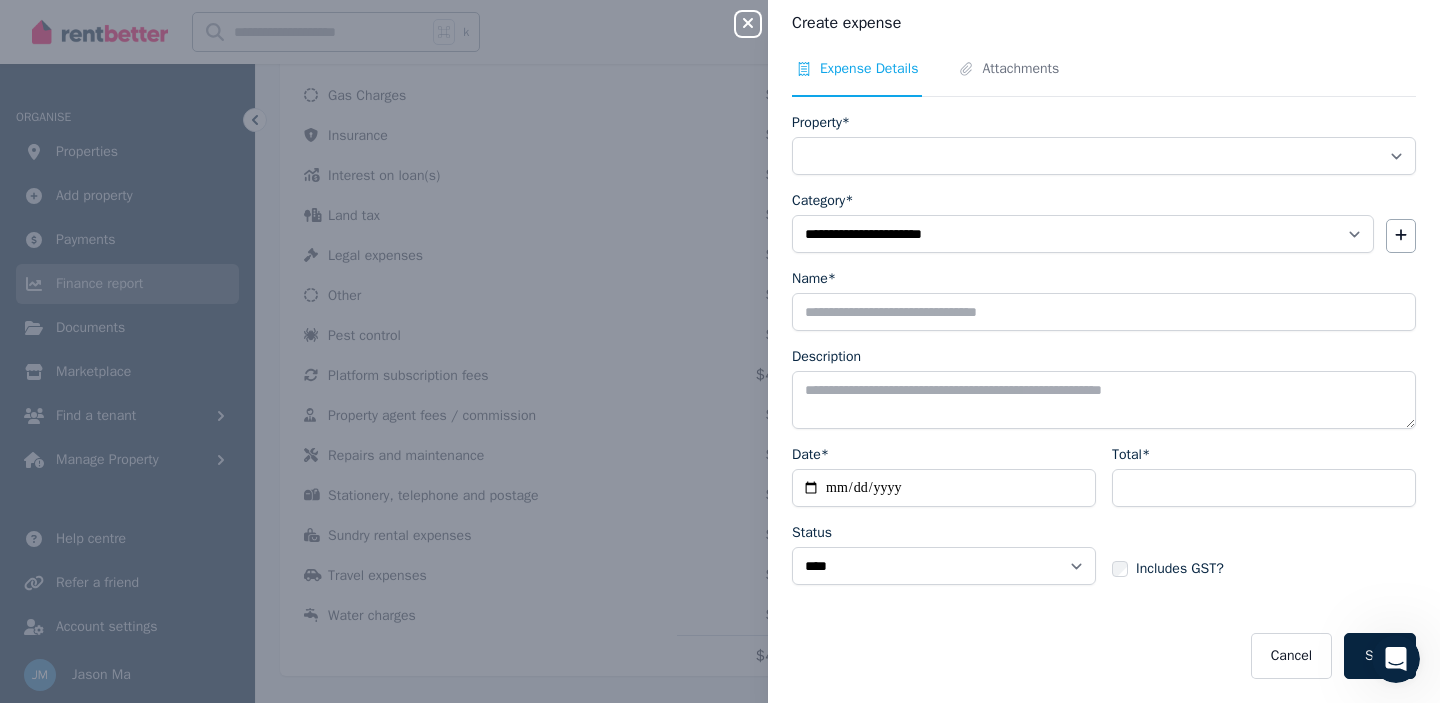 click on "**********" at bounding box center (720, 351) 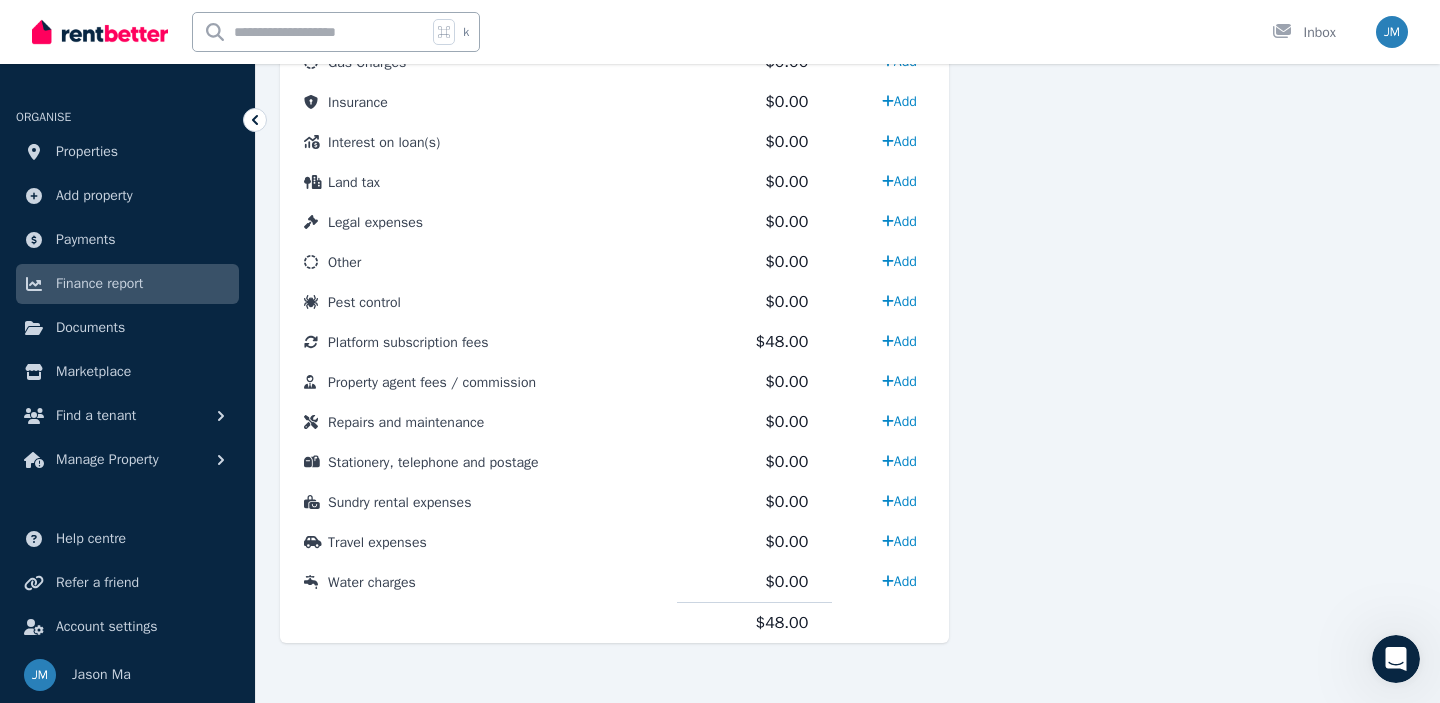 scroll, scrollTop: 1036, scrollLeft: 0, axis: vertical 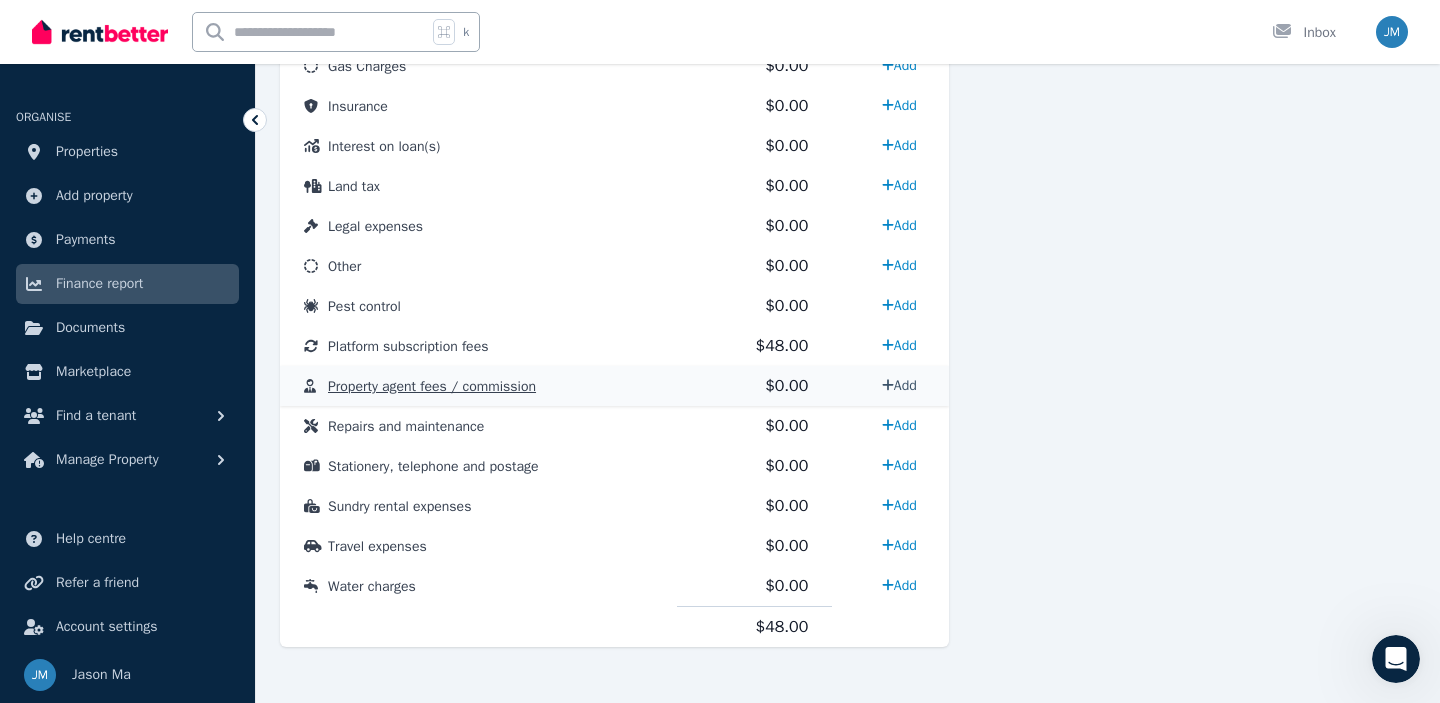 click on "Add" at bounding box center [899, 385] 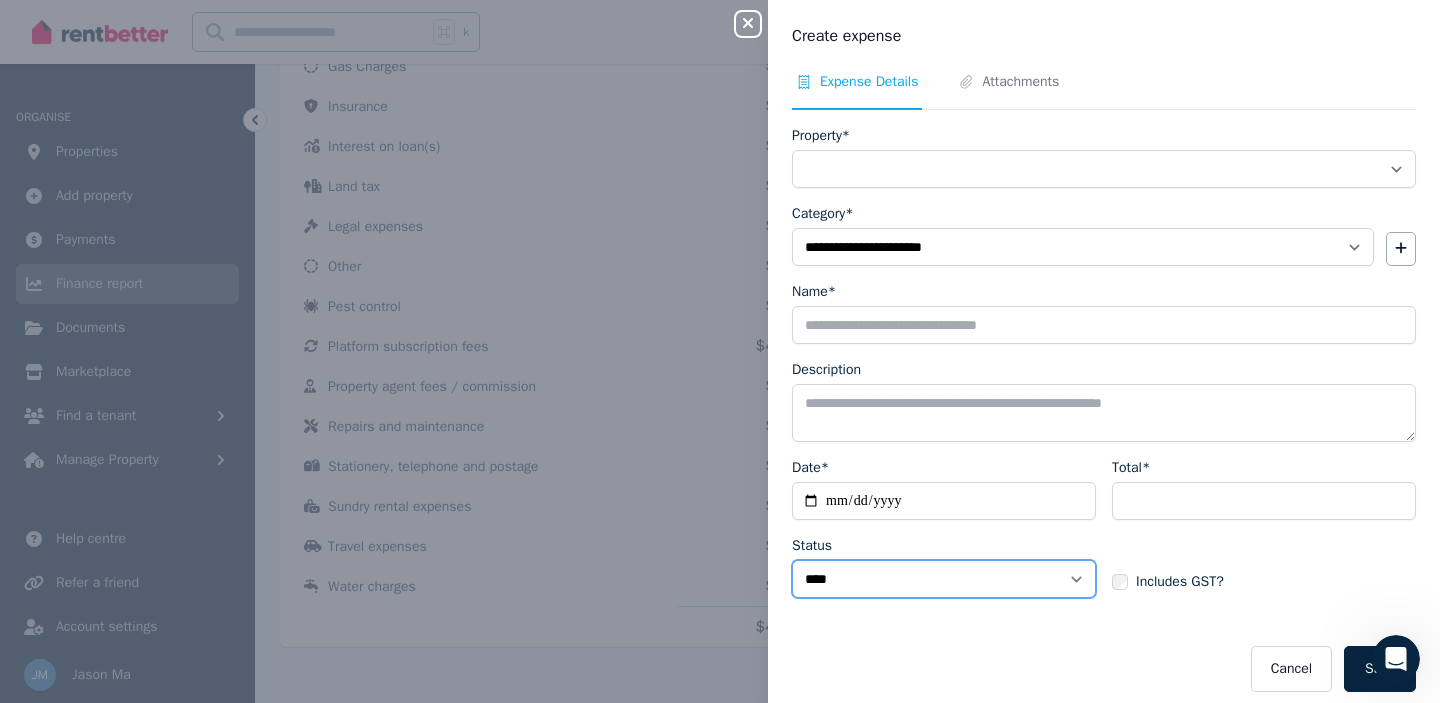 click on "****** ****" at bounding box center [944, 579] 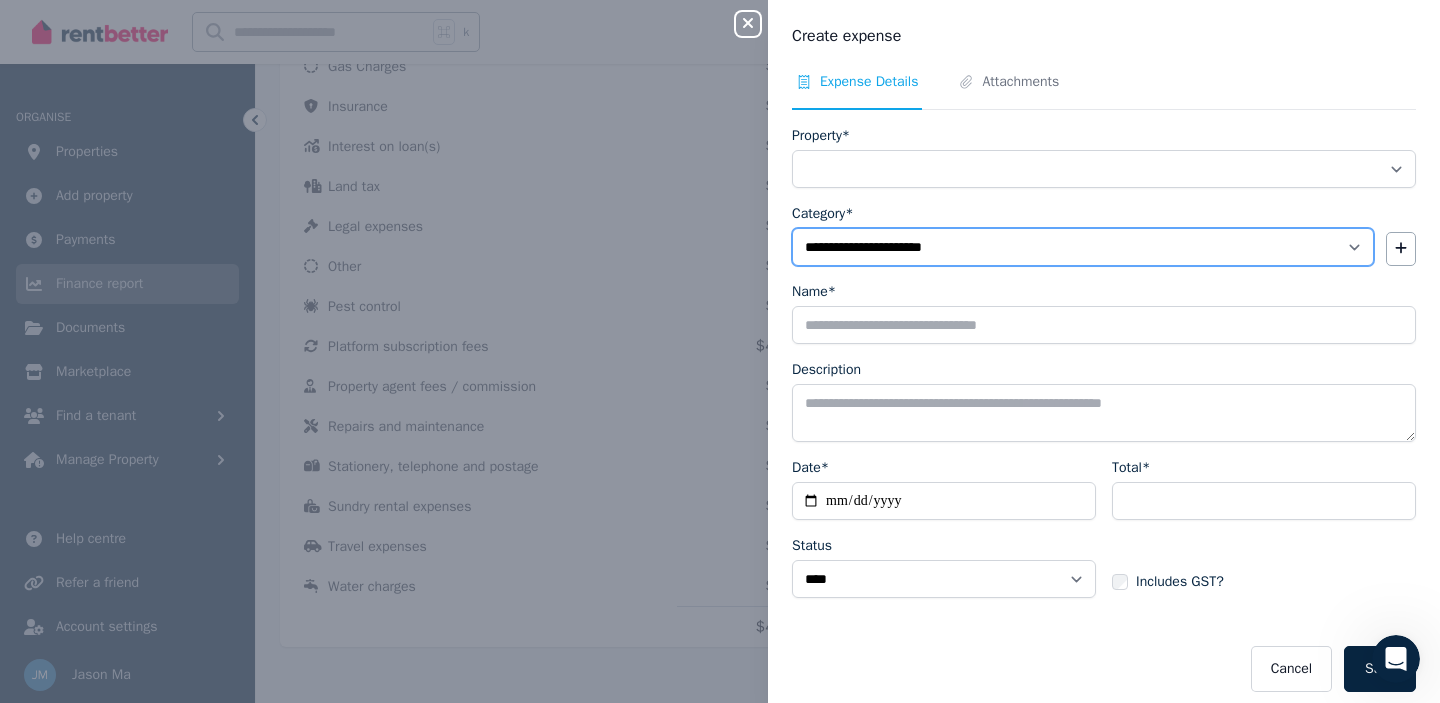 click on "**********" at bounding box center (1083, 247) 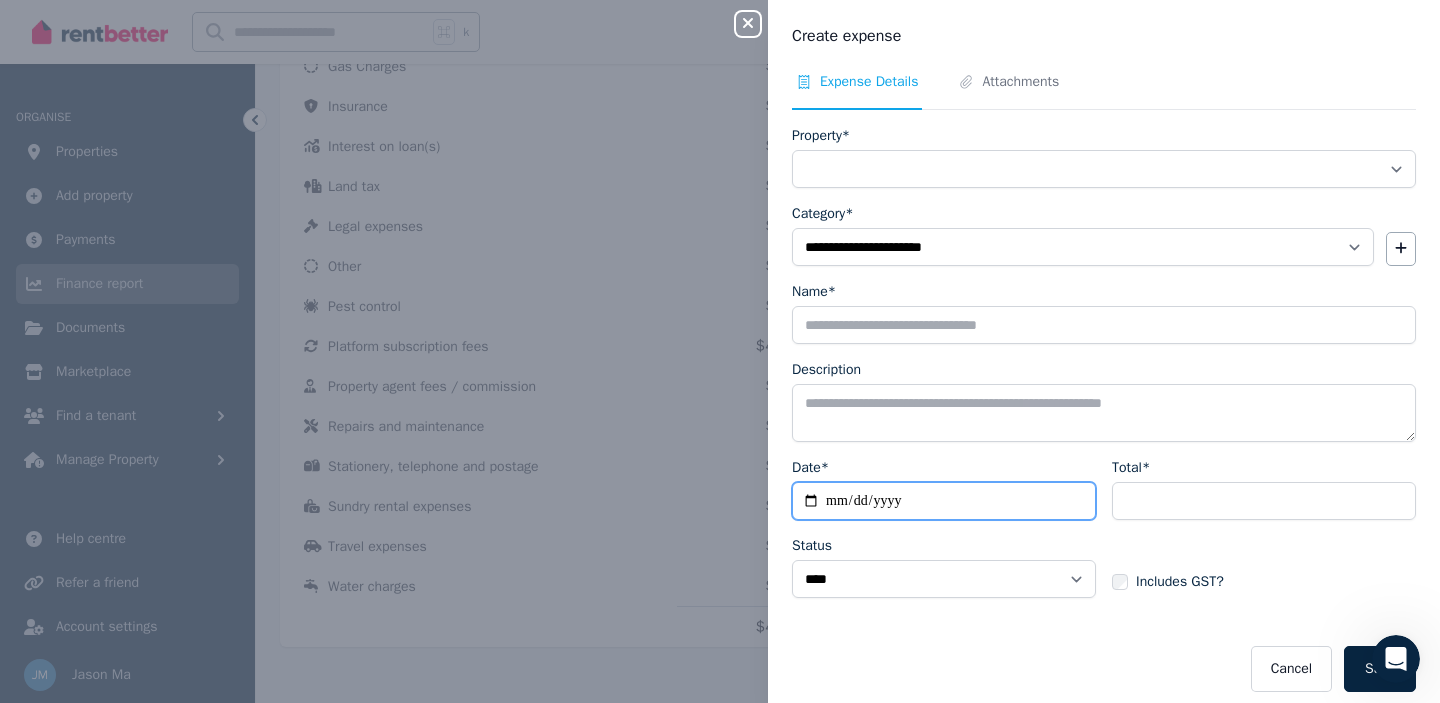 click on "Date*" at bounding box center [944, 501] 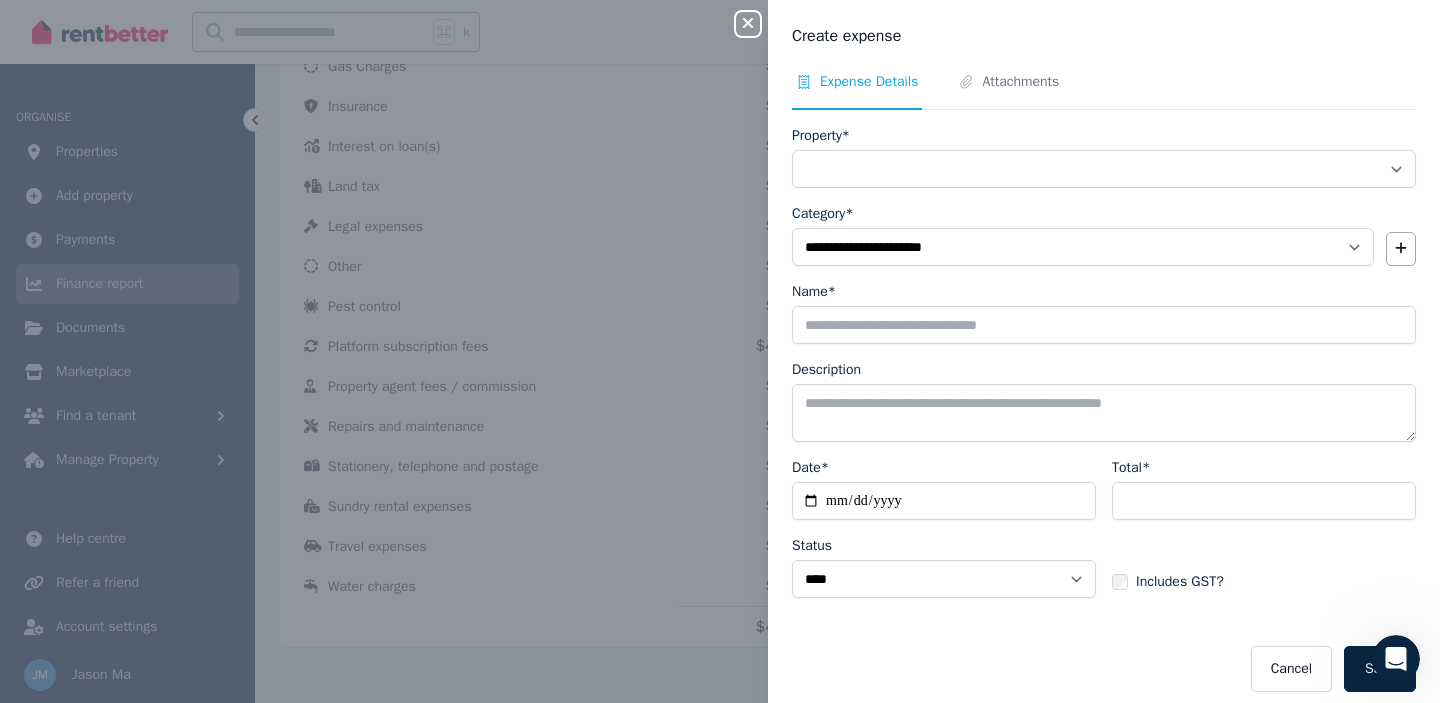 click on "Includes GST?" at bounding box center (1264, 564) 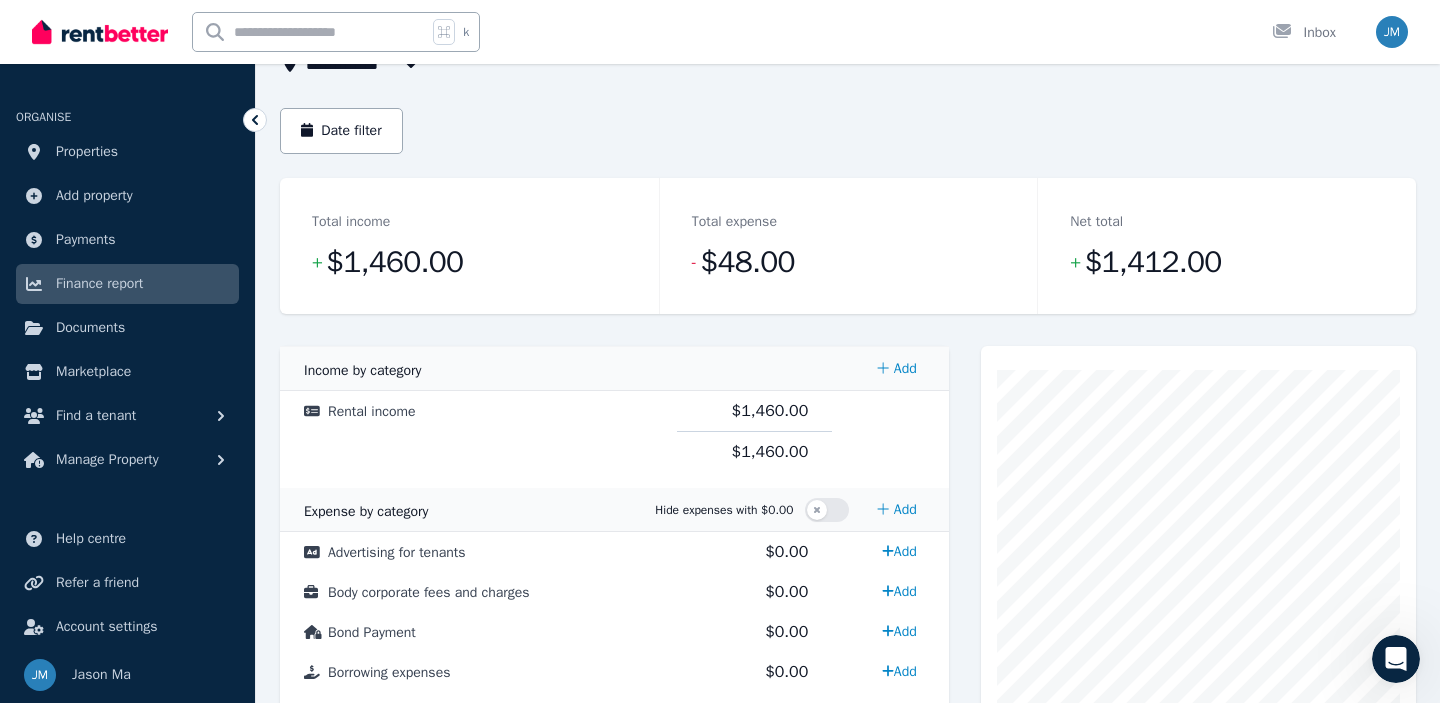scroll, scrollTop: 0, scrollLeft: 0, axis: both 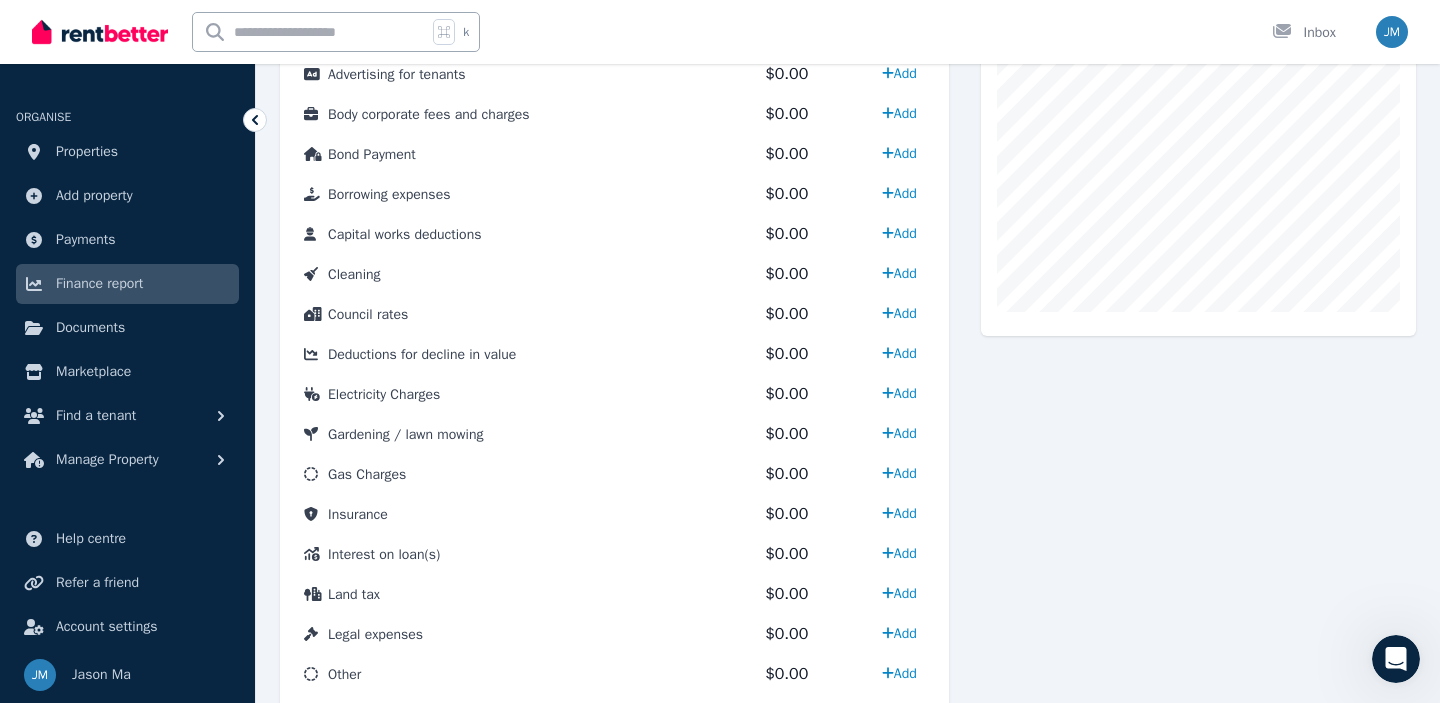 click at bounding box center [1198, 477] 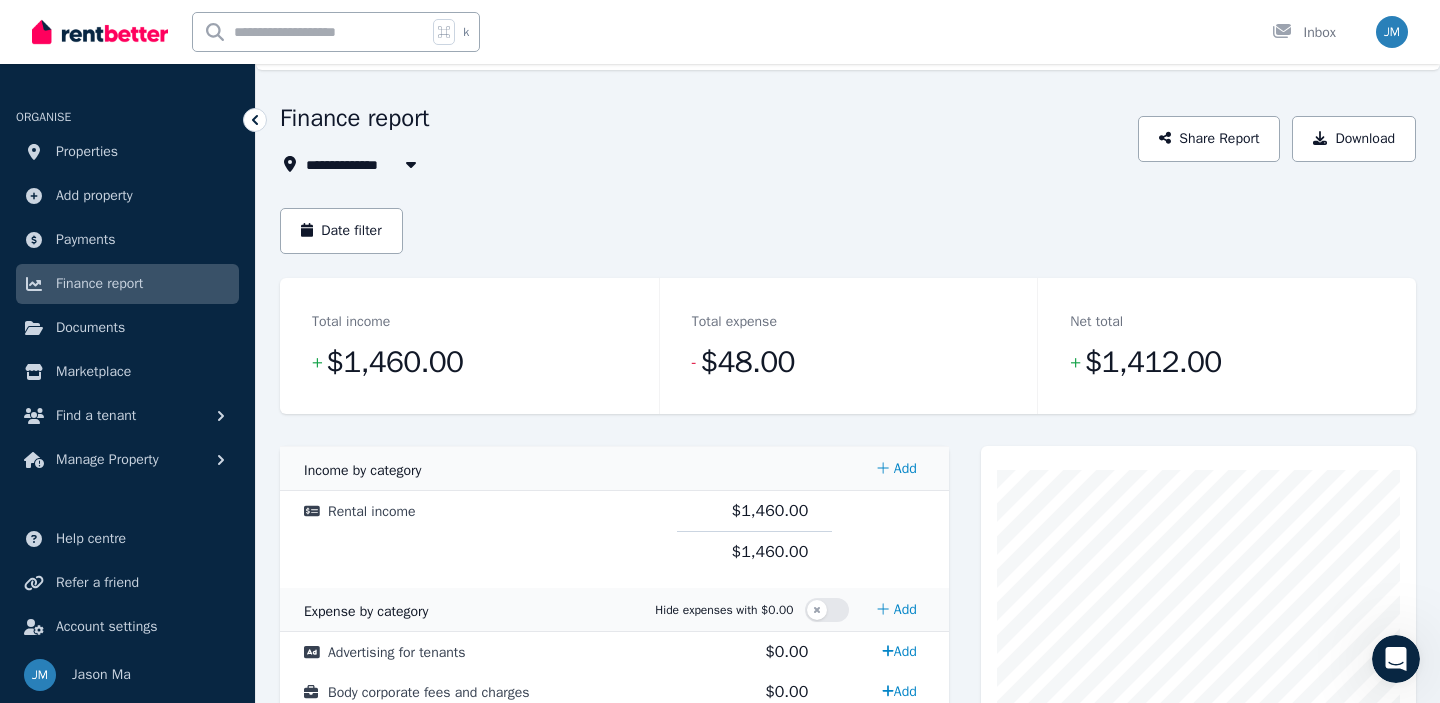scroll, scrollTop: 0, scrollLeft: 0, axis: both 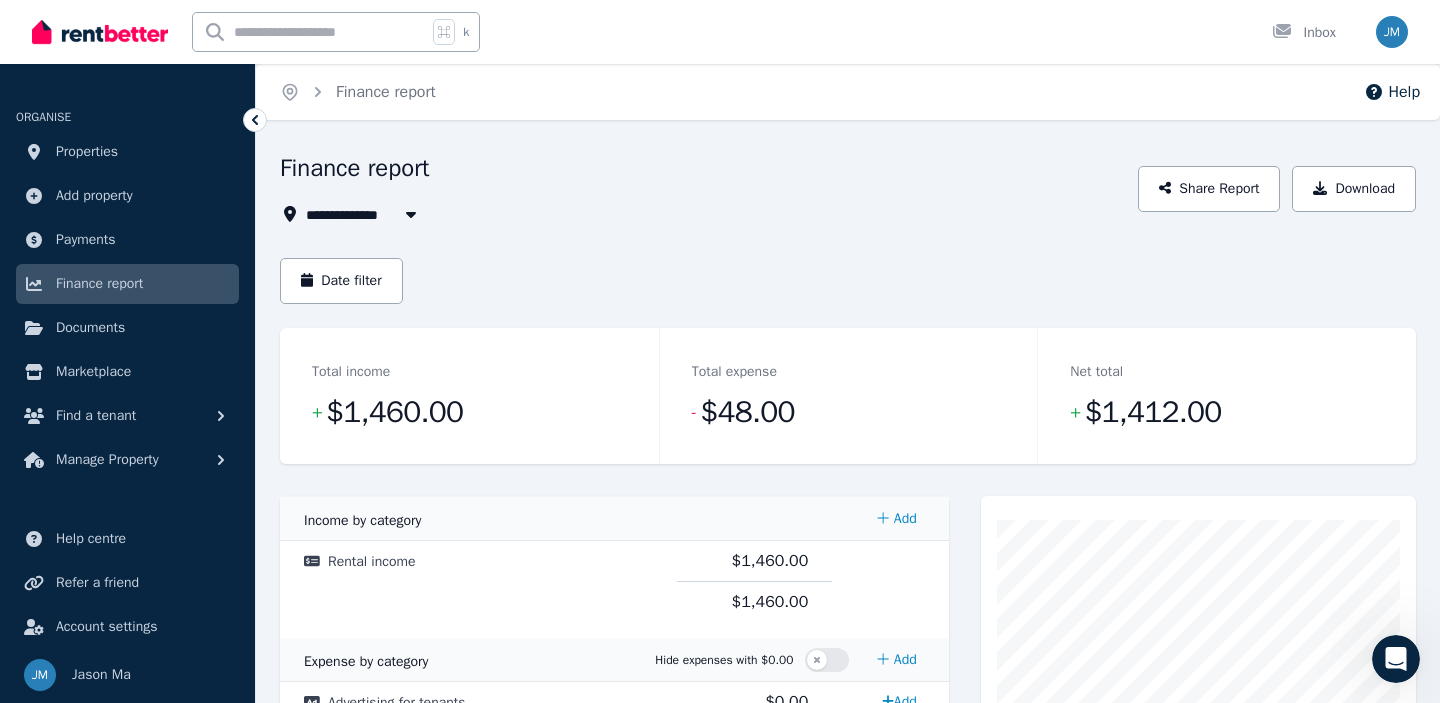 click on "Finance report" at bounding box center (127, 284) 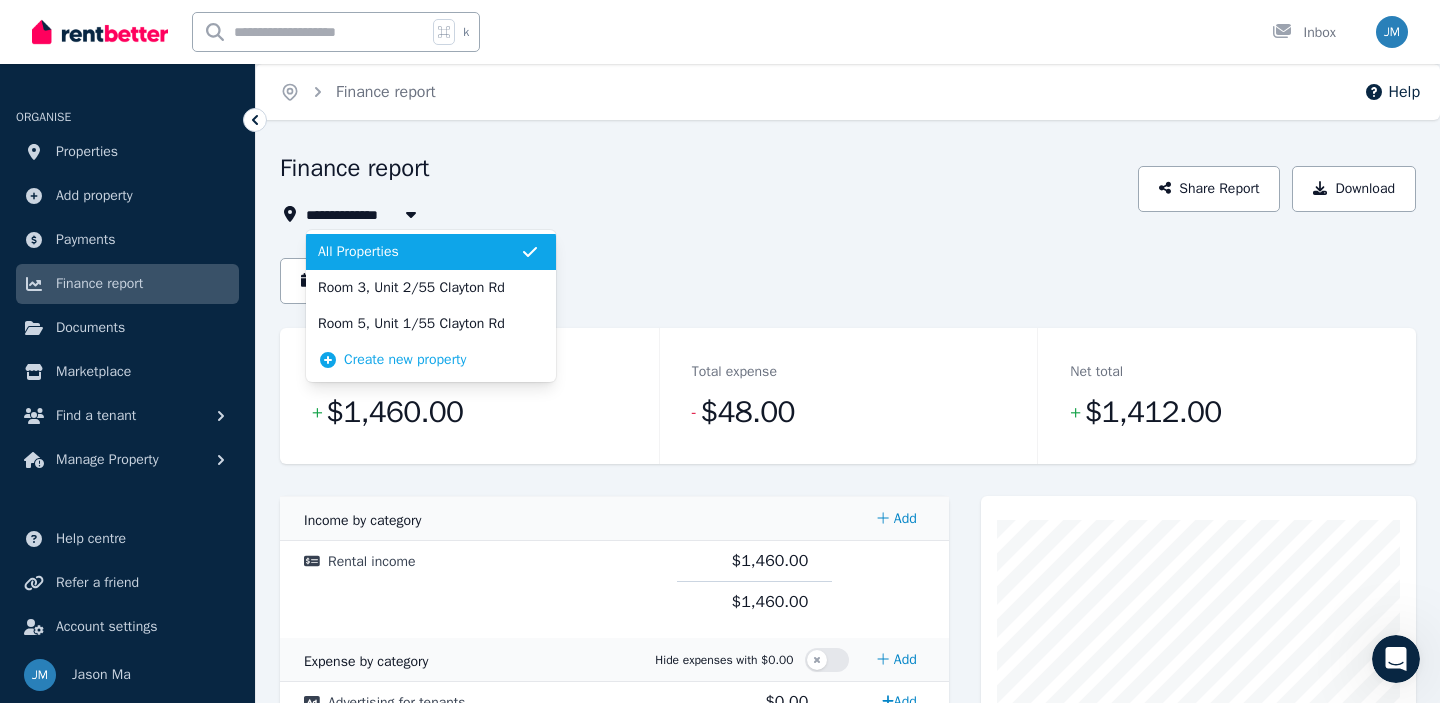 click on "All Properties" at bounding box center (419, 252) 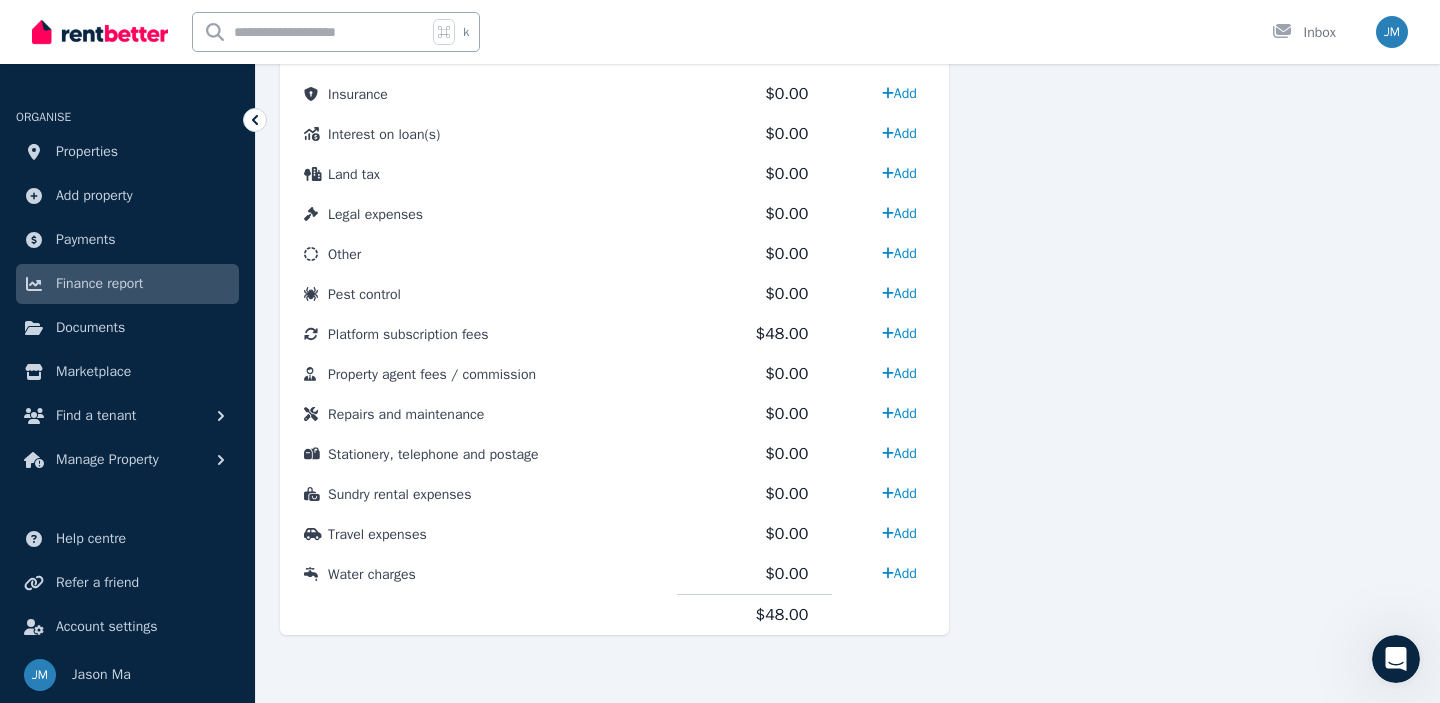scroll, scrollTop: 0, scrollLeft: 0, axis: both 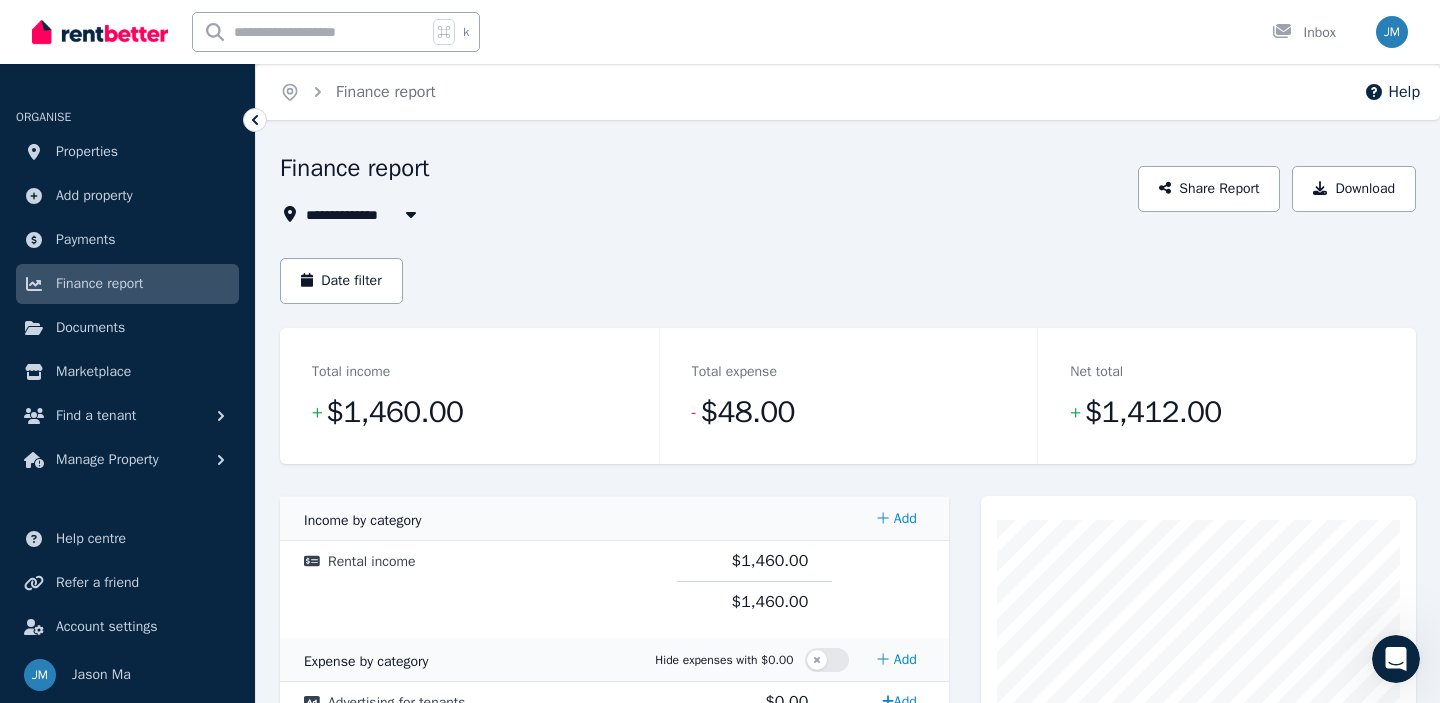 click 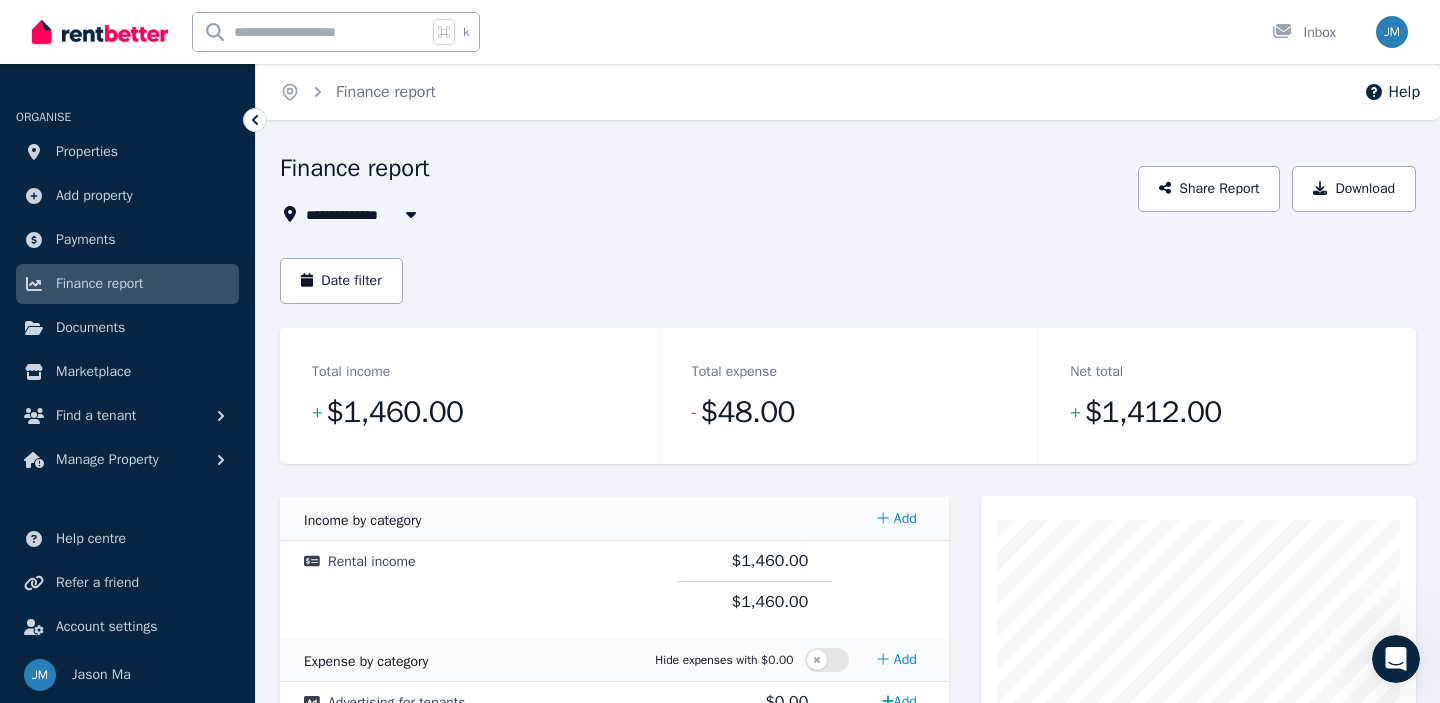 click on "**********" at bounding box center [703, 189] 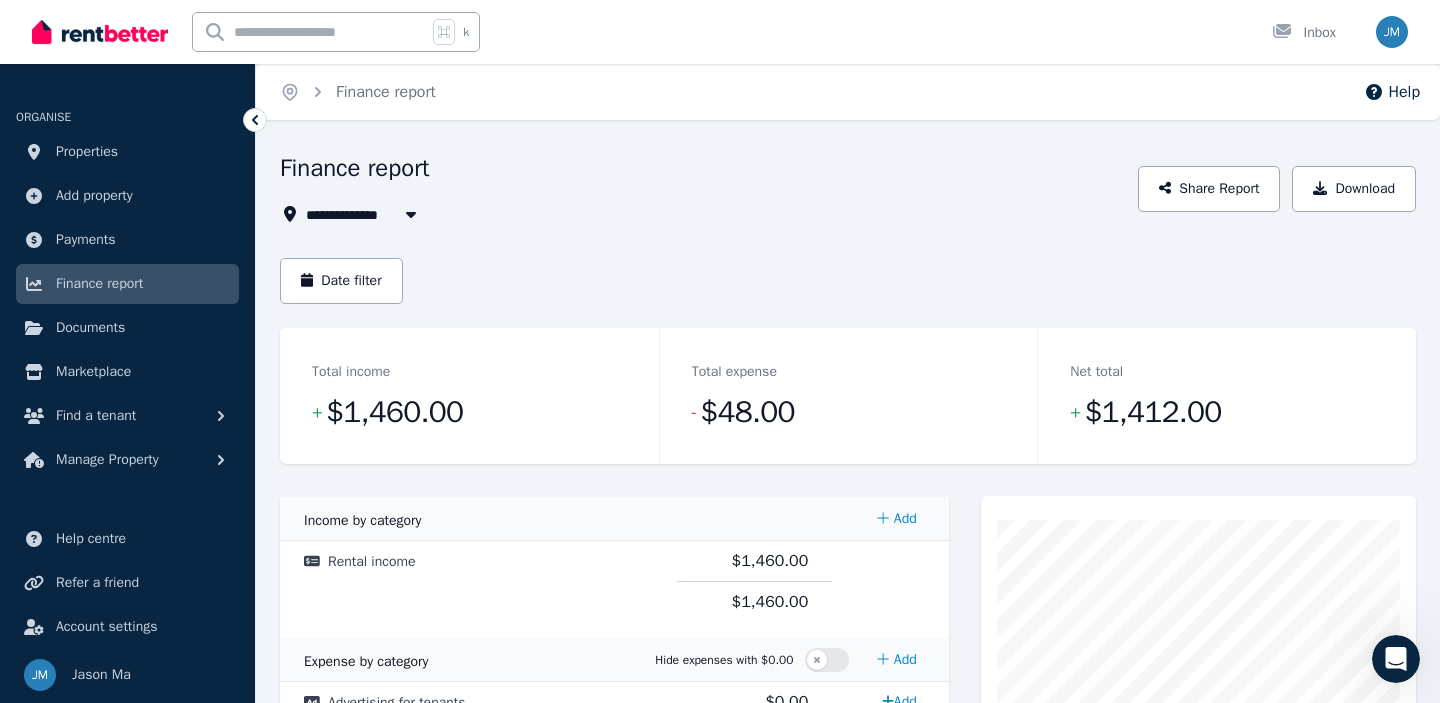 click 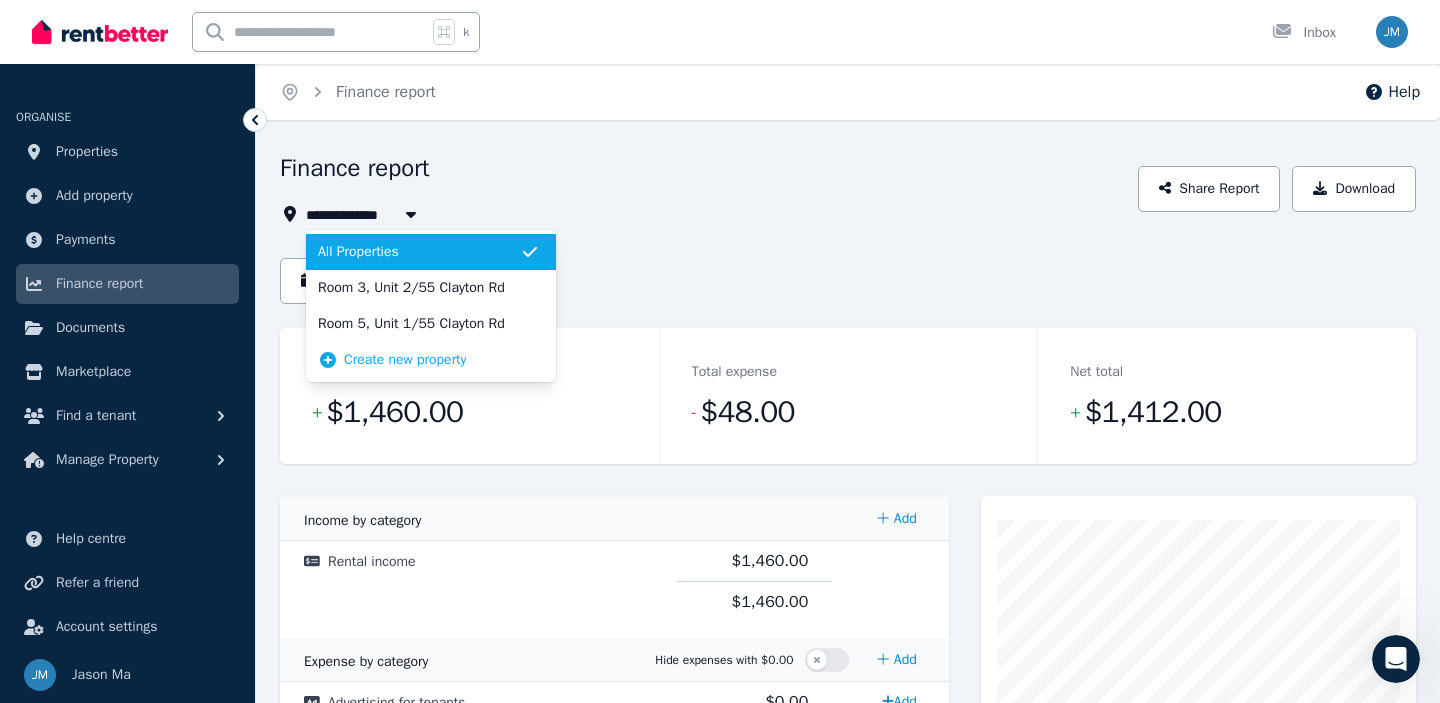 click on "**********" at bounding box center [703, 214] 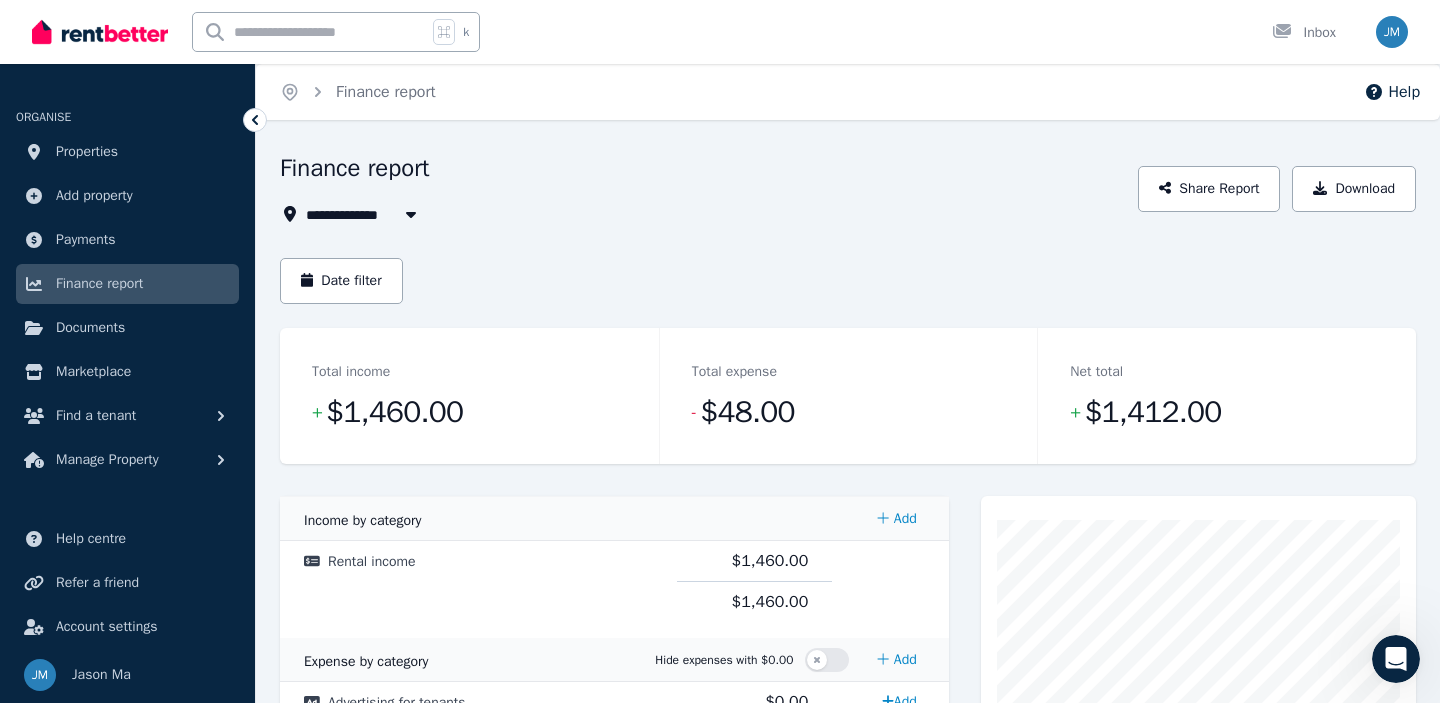 click on "All Properties" at bounding box center (364, 214) 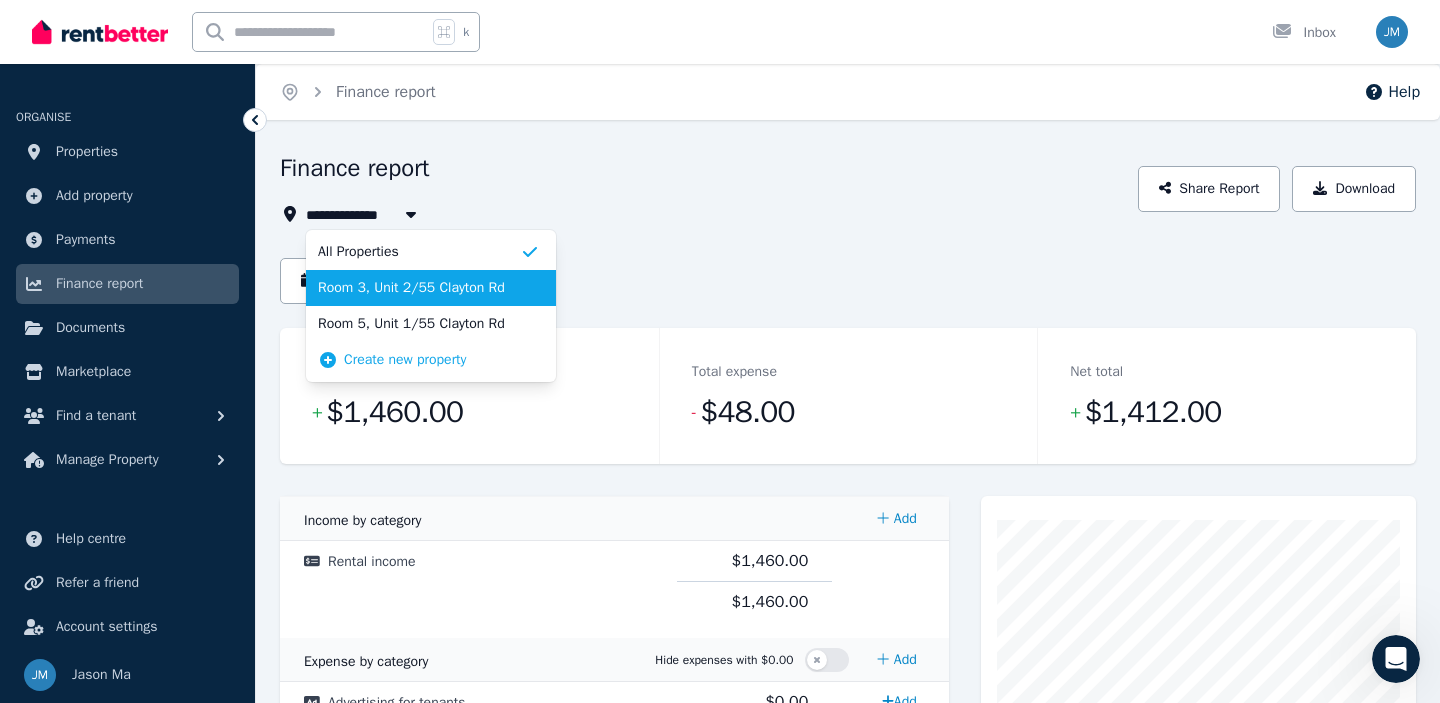 click on "Room 3, Unit 2/55 Clayton Rd" at bounding box center (419, 288) 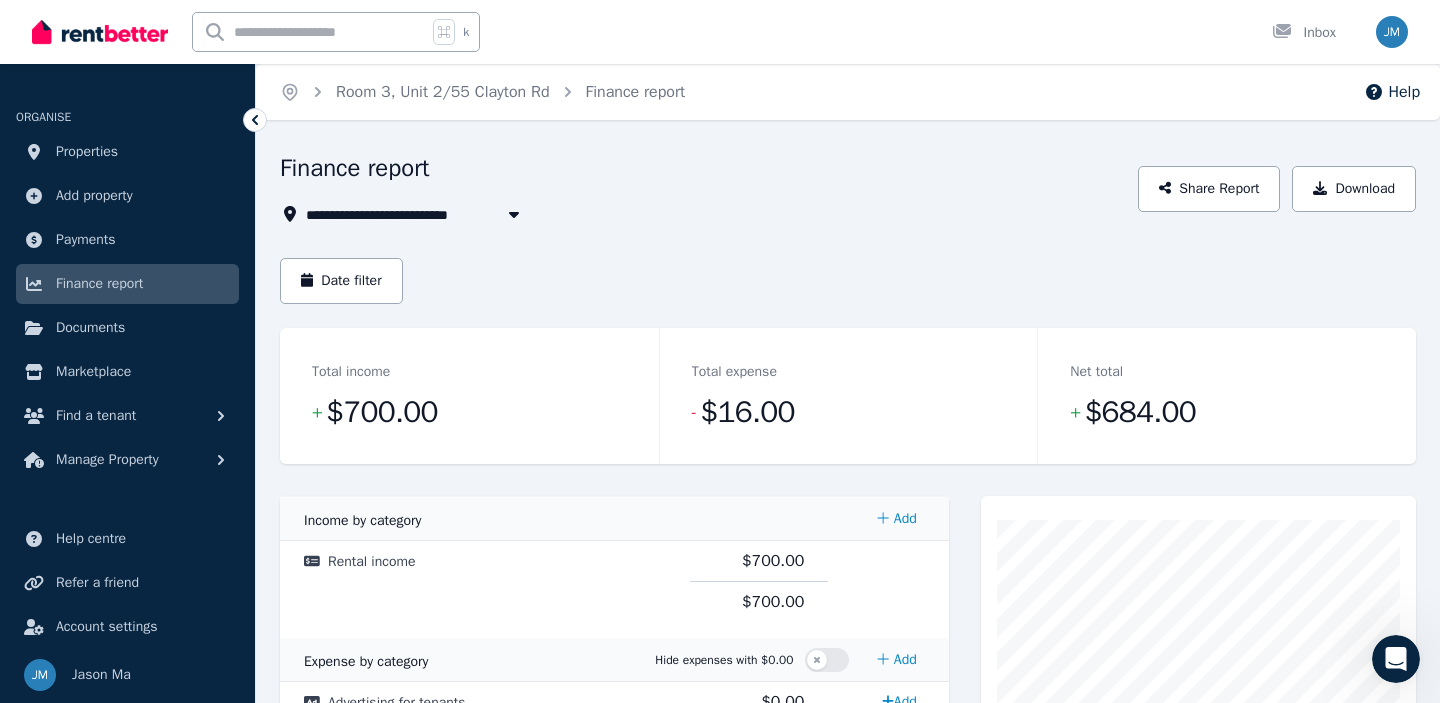 click on "Room 3, Unit 2/55 Clayton Rd" at bounding box center (417, 214) 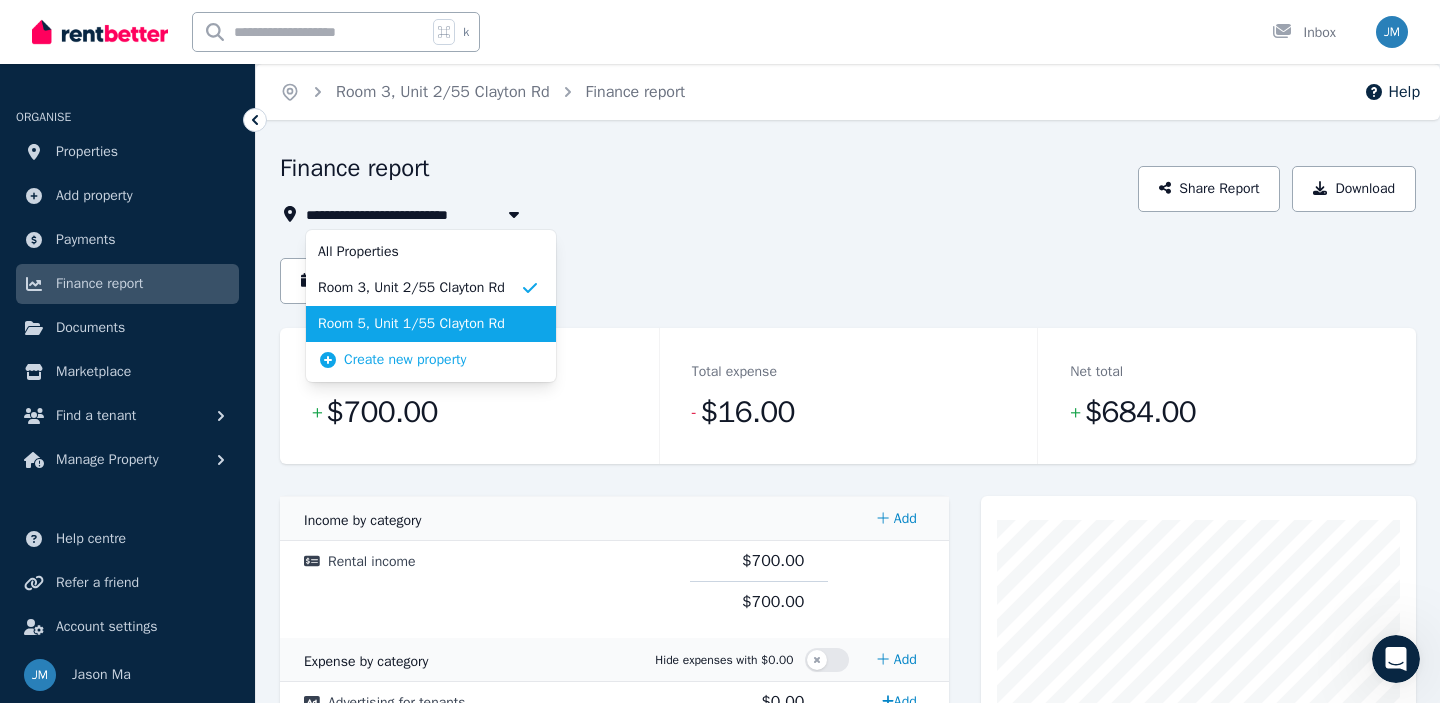 click on "Room 5, Unit 1/55 Clayton Rd" at bounding box center [419, 324] 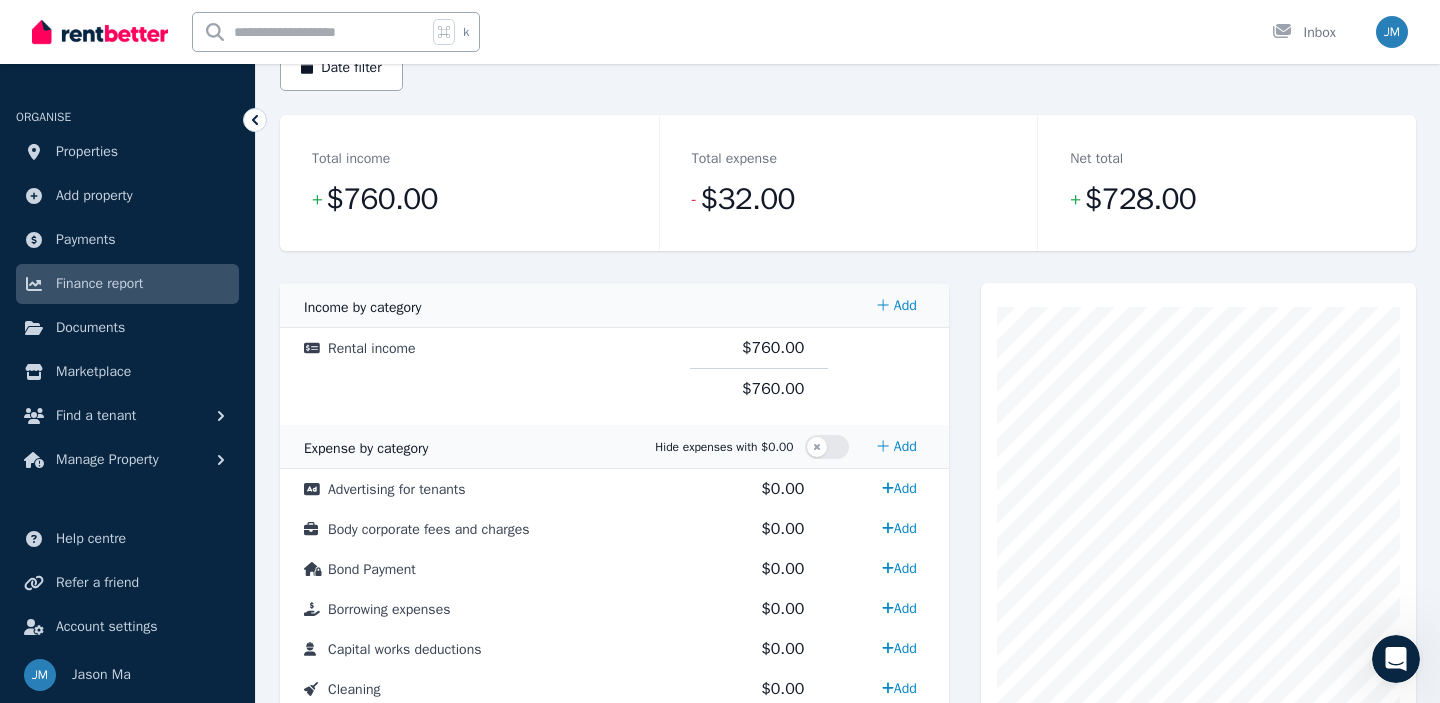 scroll, scrollTop: 0, scrollLeft: 0, axis: both 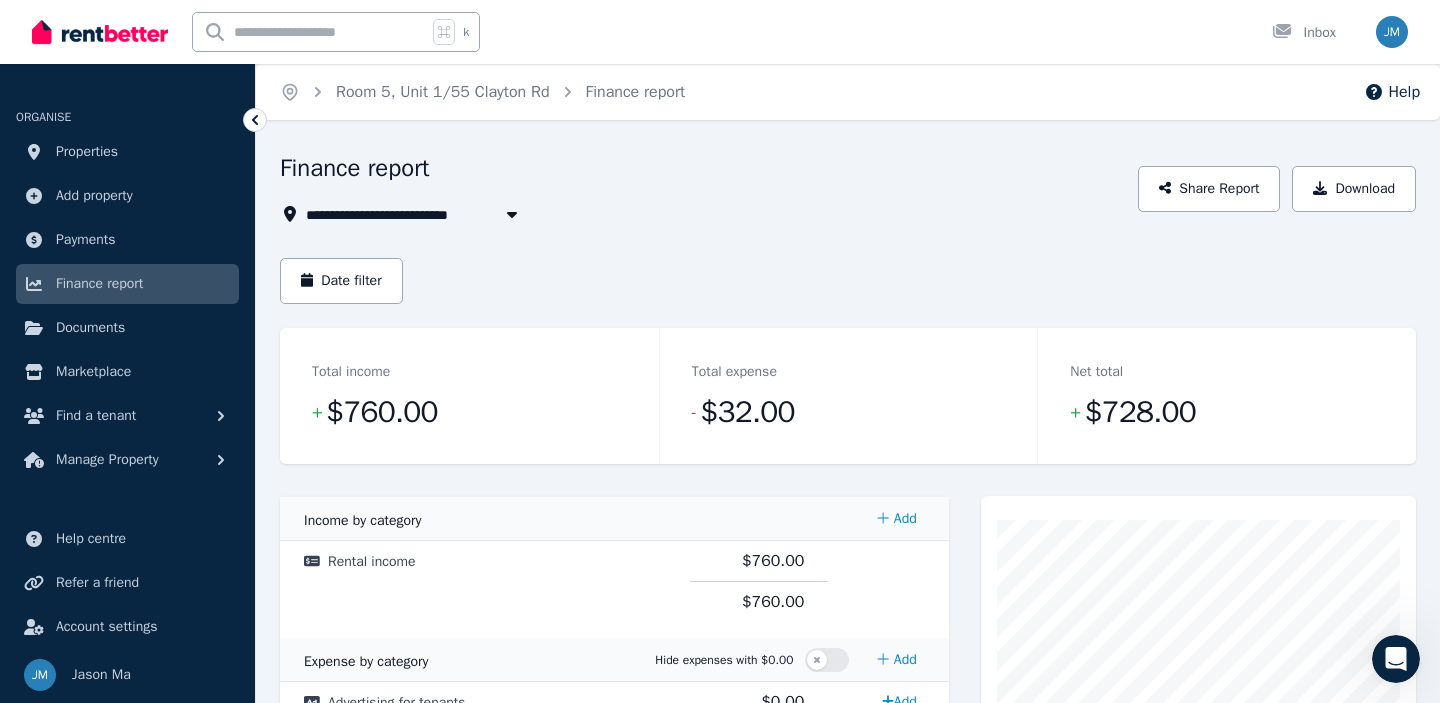 click 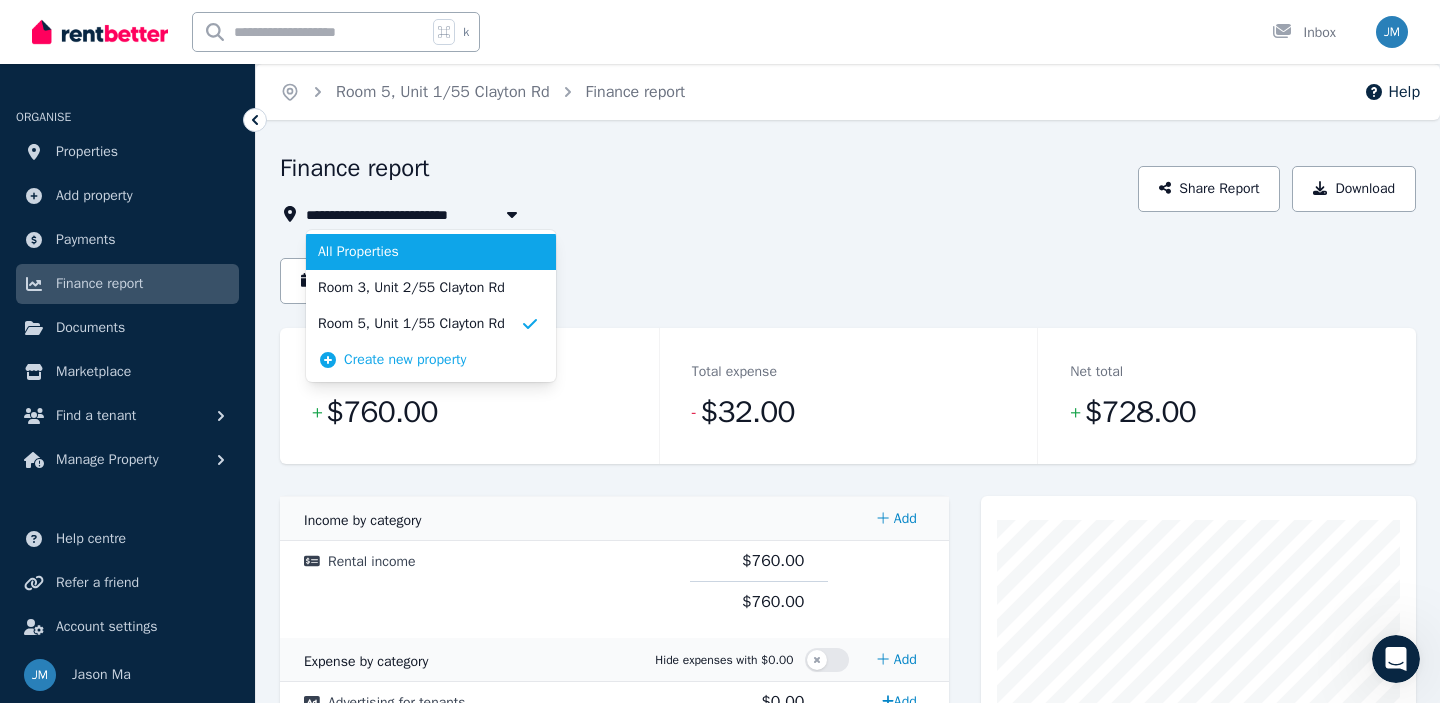 click on "All Properties" at bounding box center (431, 252) 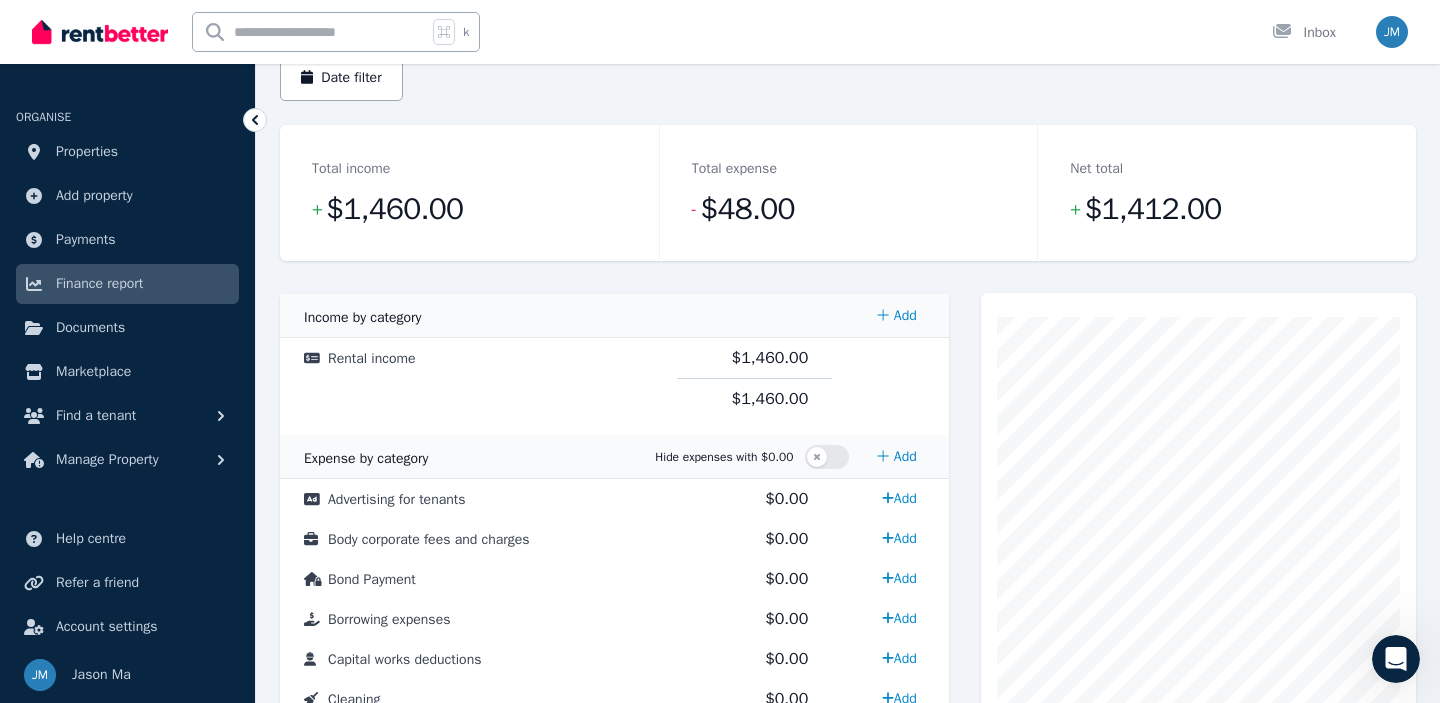 scroll, scrollTop: 0, scrollLeft: 0, axis: both 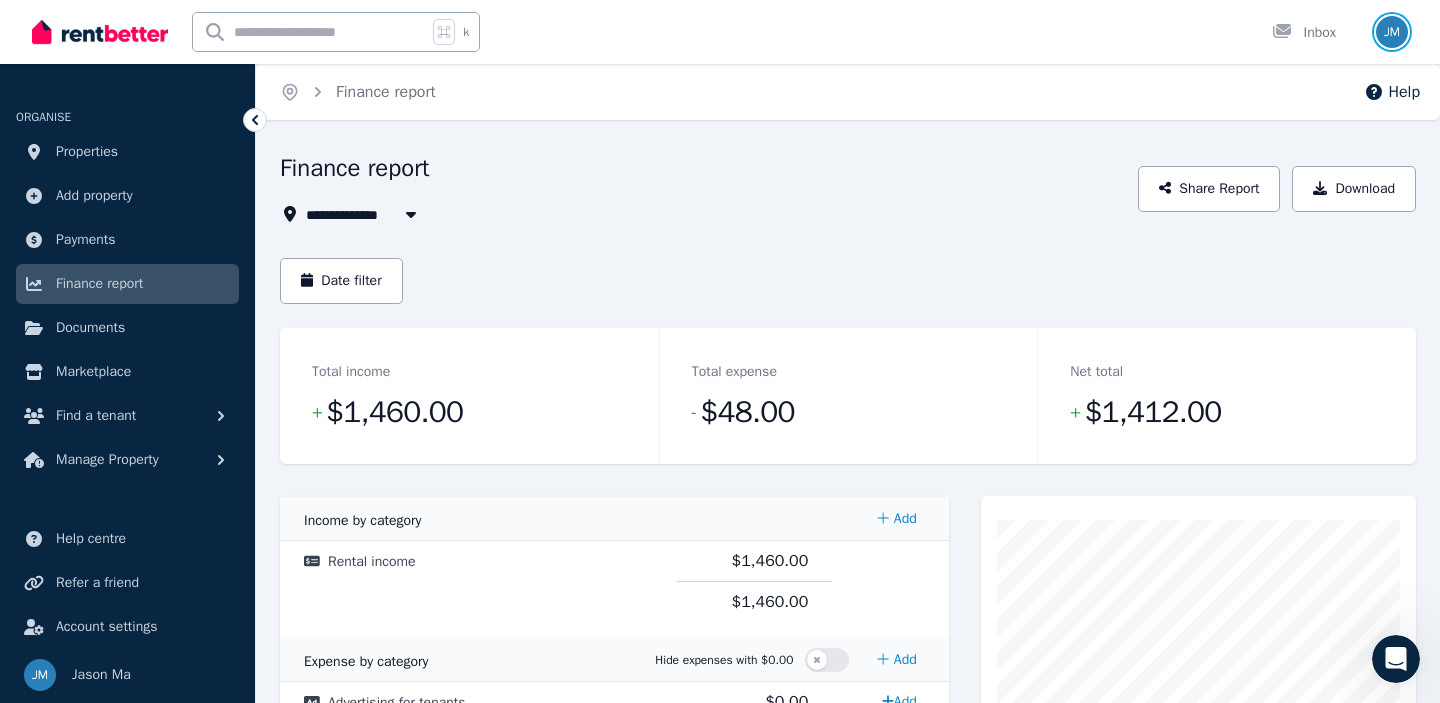 click at bounding box center [1392, 32] 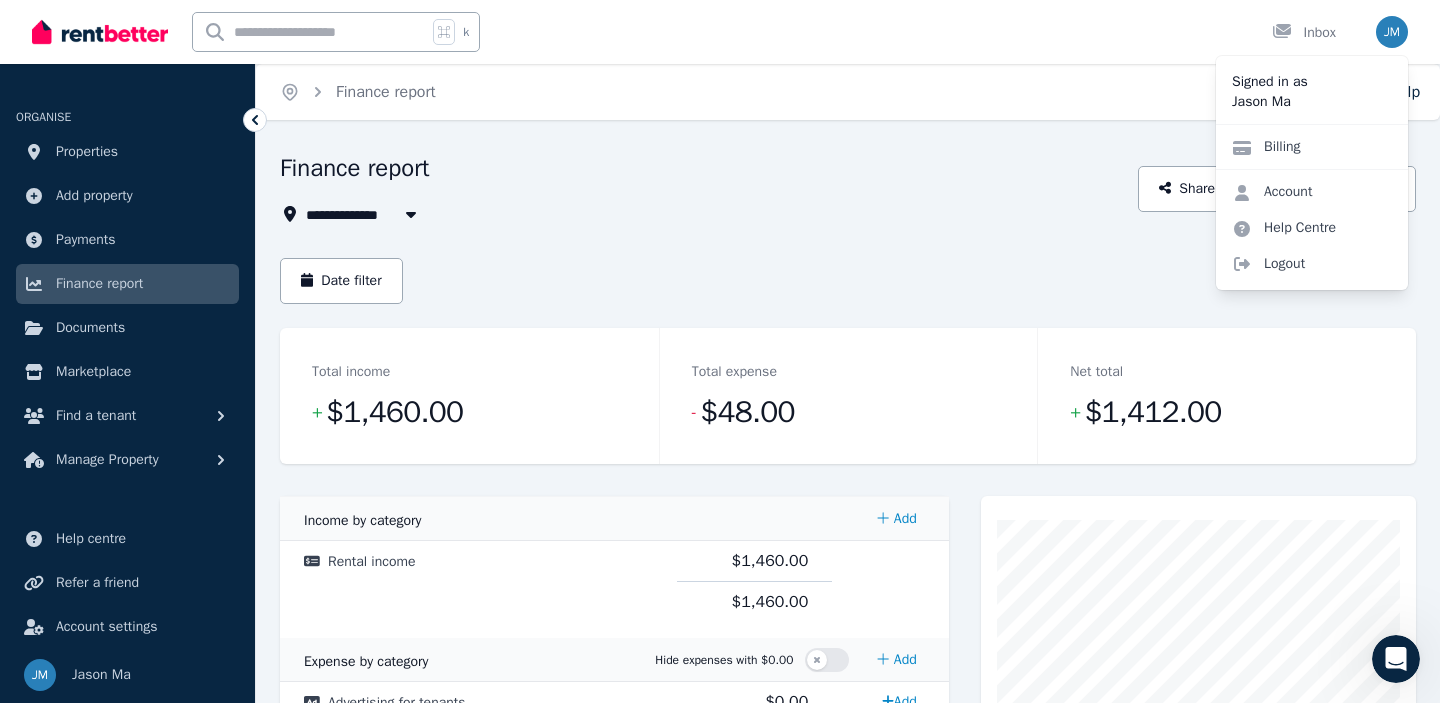 click on "Billing" at bounding box center (1312, 146) 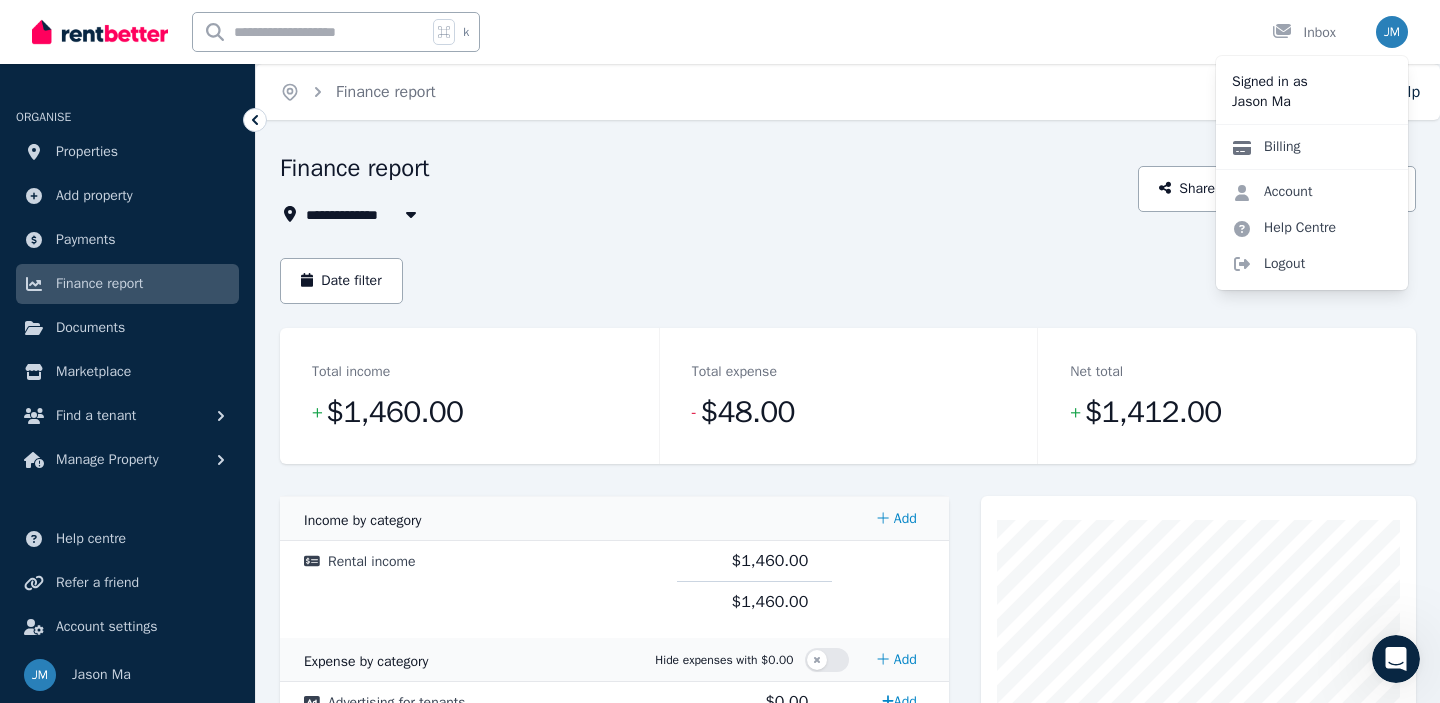 click on "Billing" at bounding box center [1266, 147] 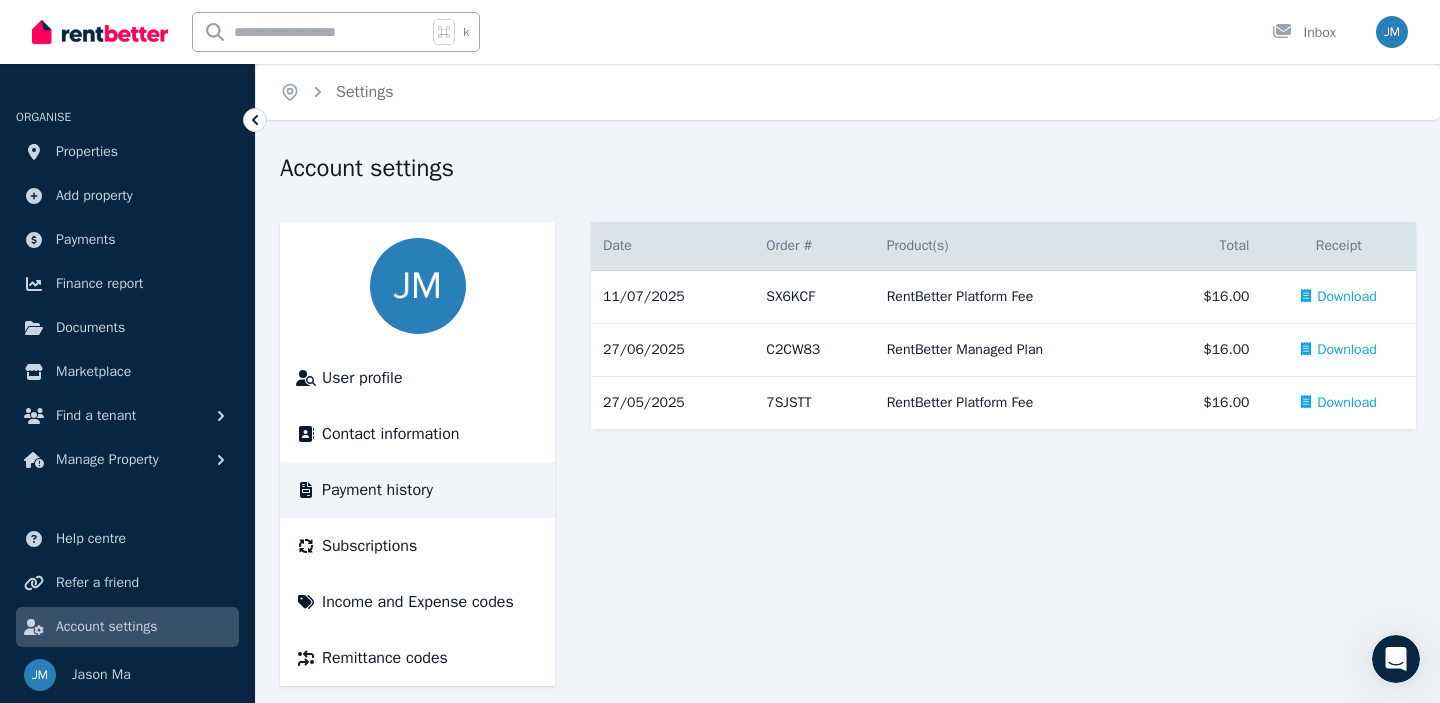 click 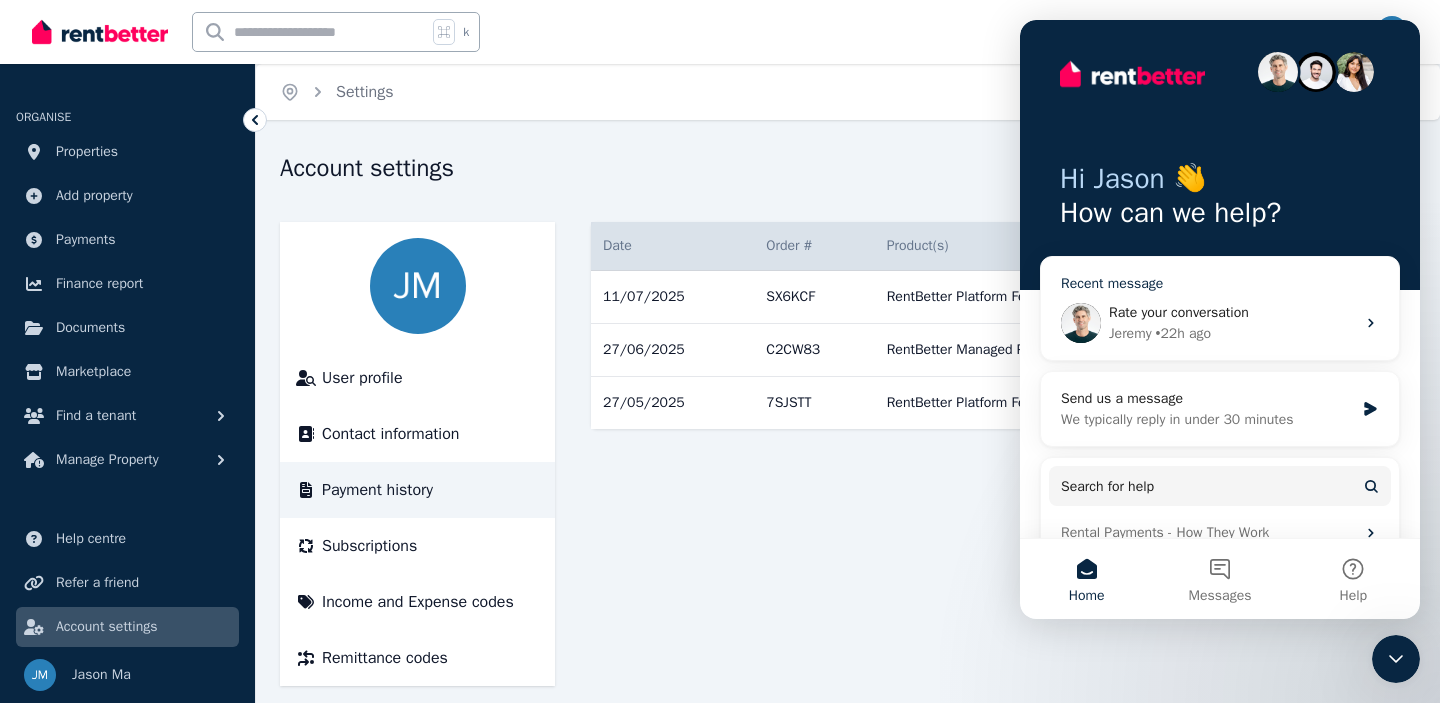 click on "•  22h ago" at bounding box center (1184, 333) 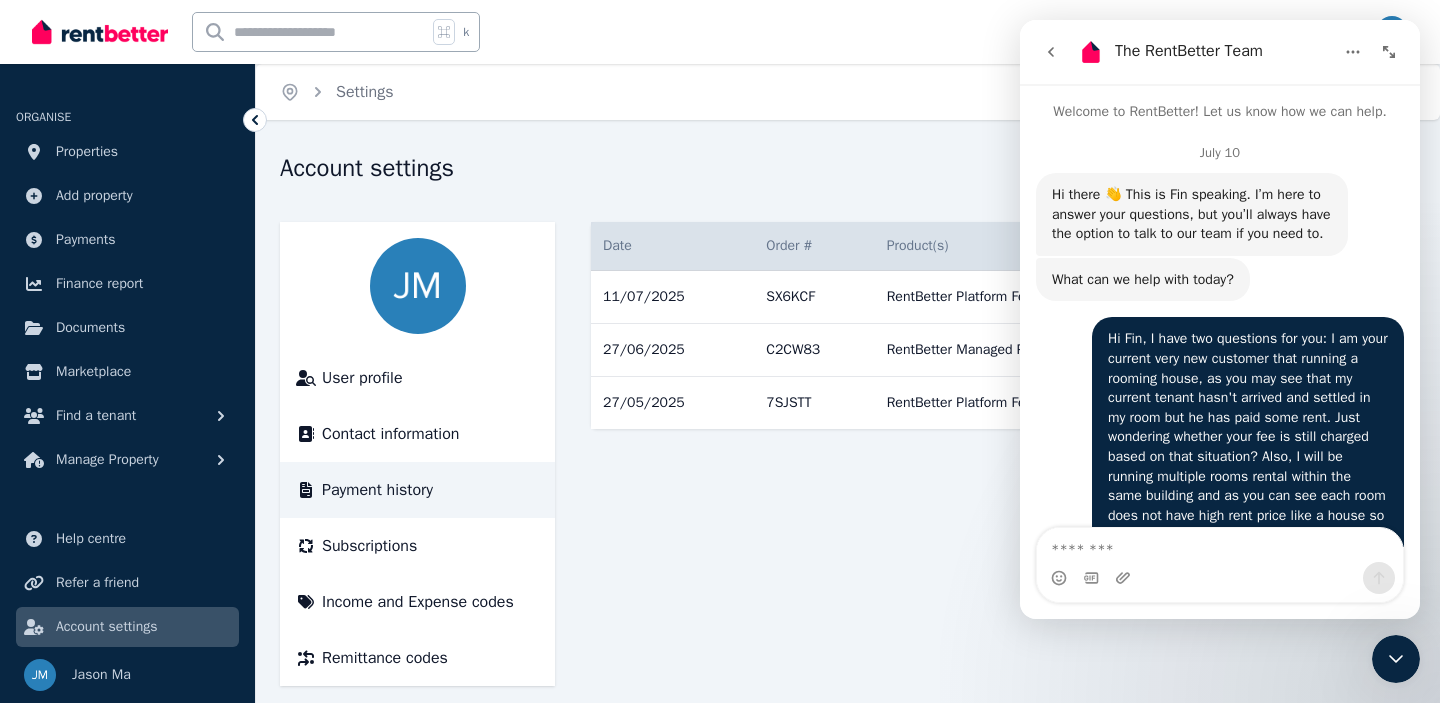 scroll, scrollTop: 4956, scrollLeft: 0, axis: vertical 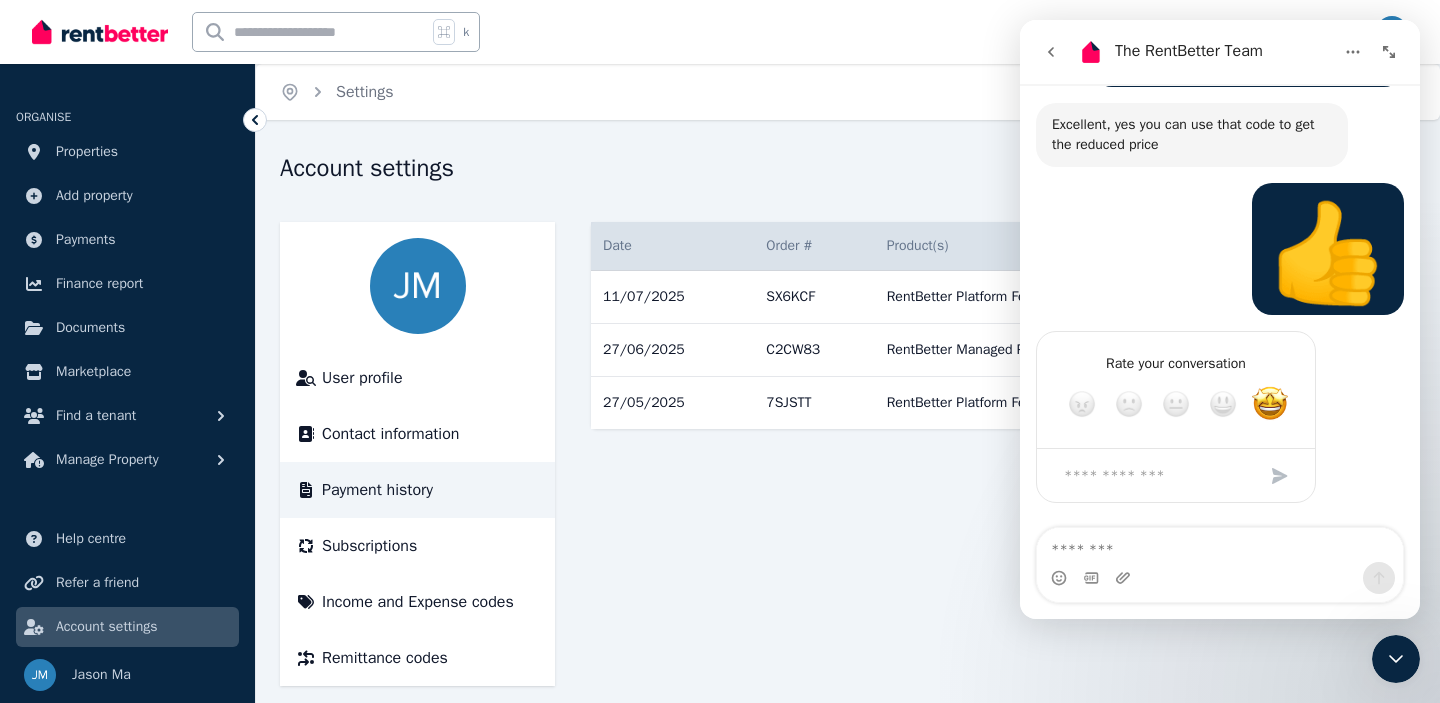 click 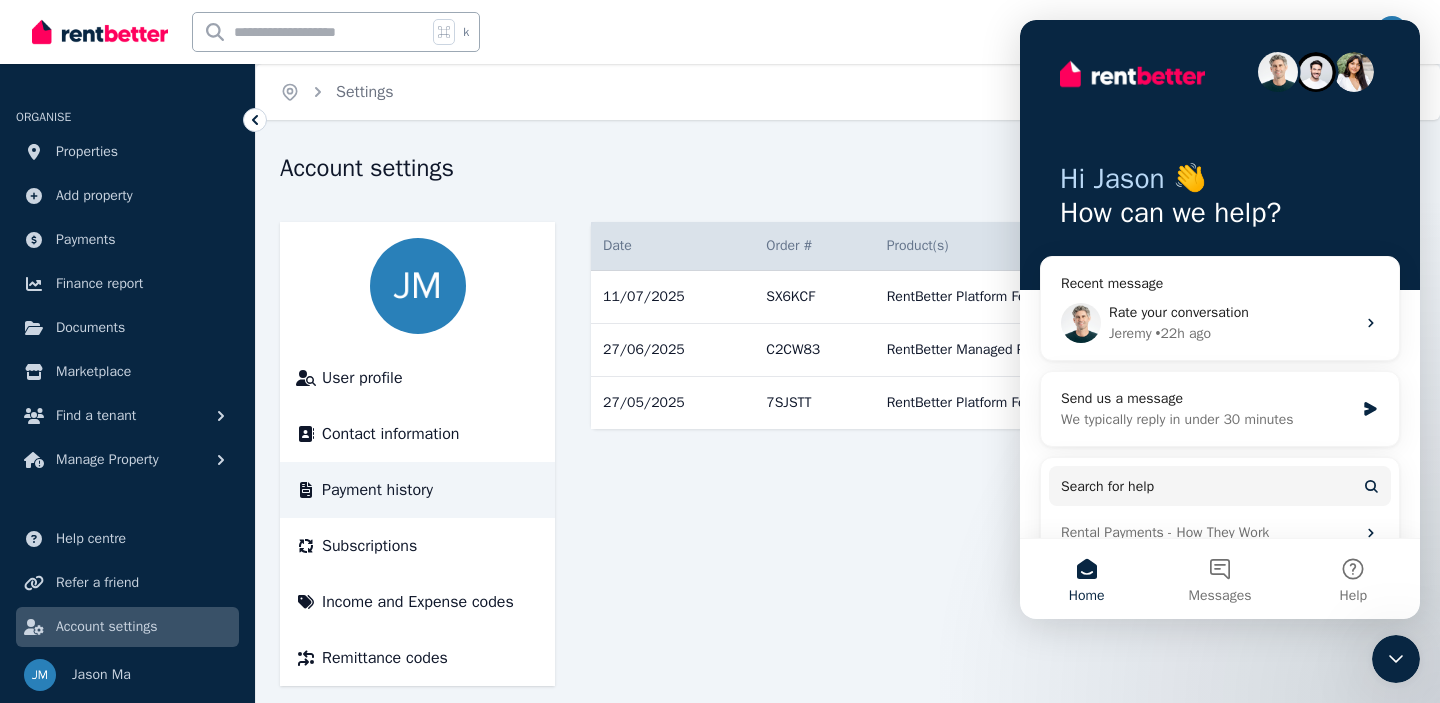 scroll, scrollTop: 0, scrollLeft: 0, axis: both 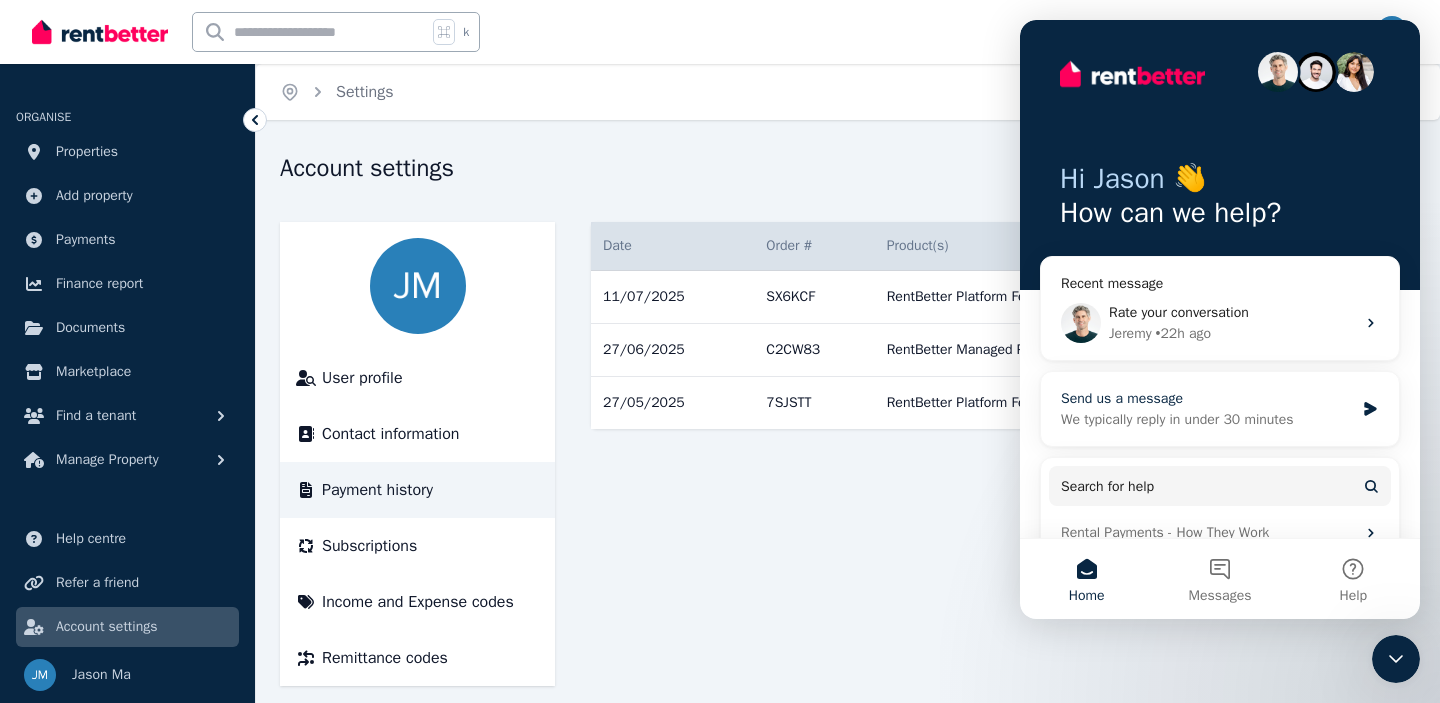 click on "We typically reply in under 30 minutes" at bounding box center (1207, 419) 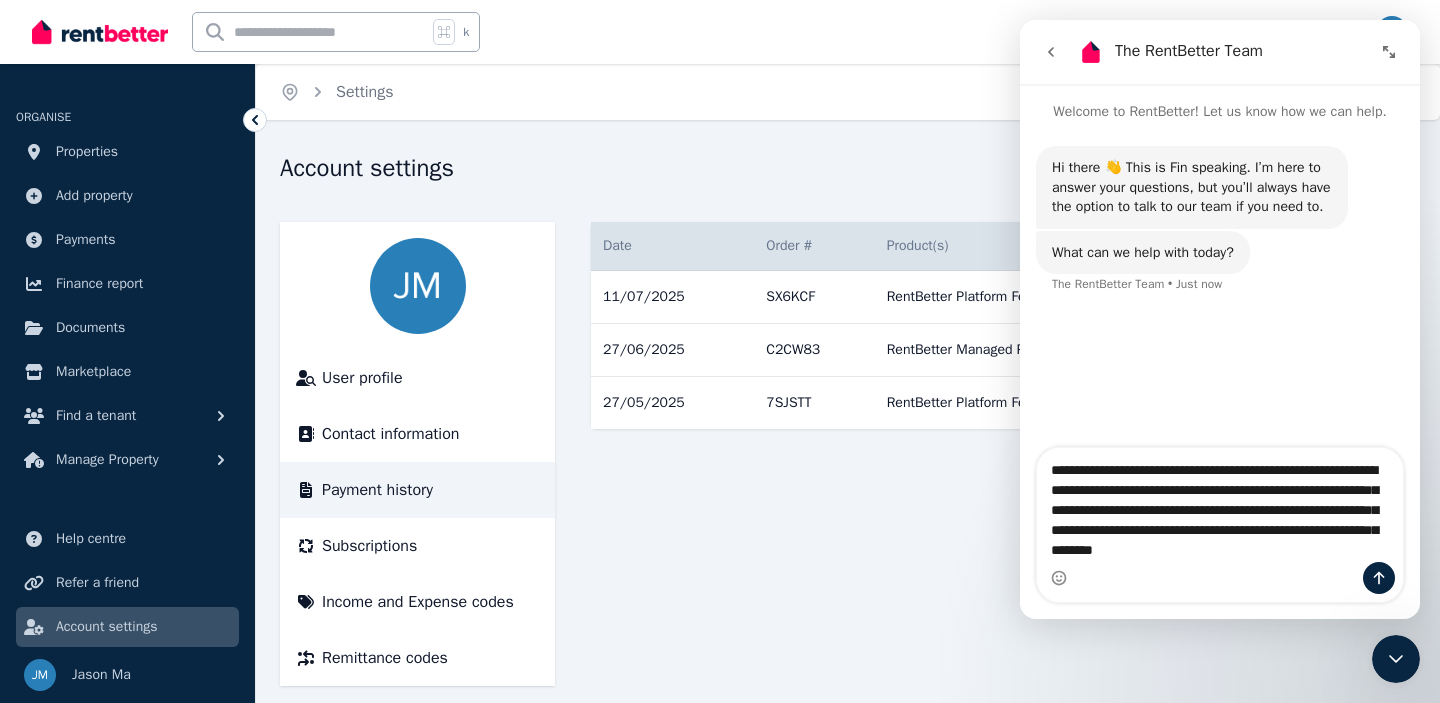 type on "**********" 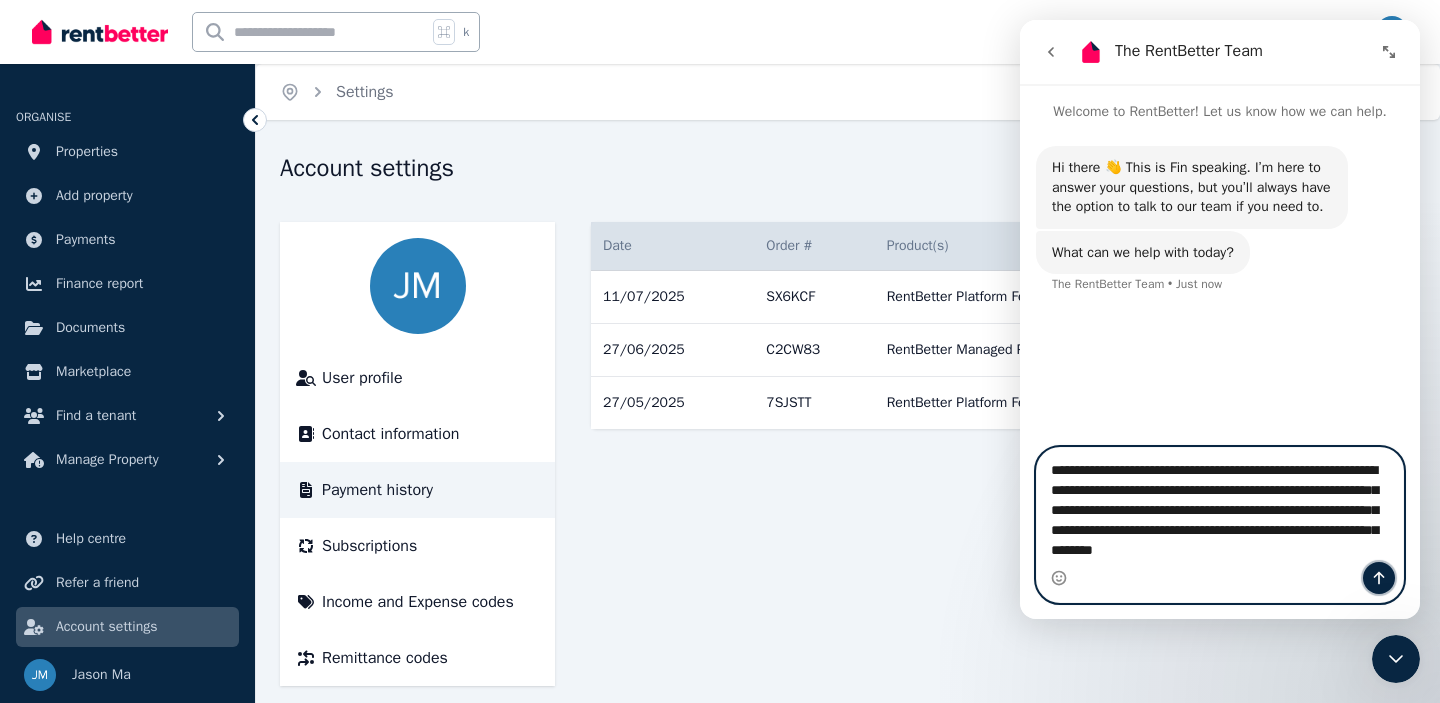 click at bounding box center [1379, 578] 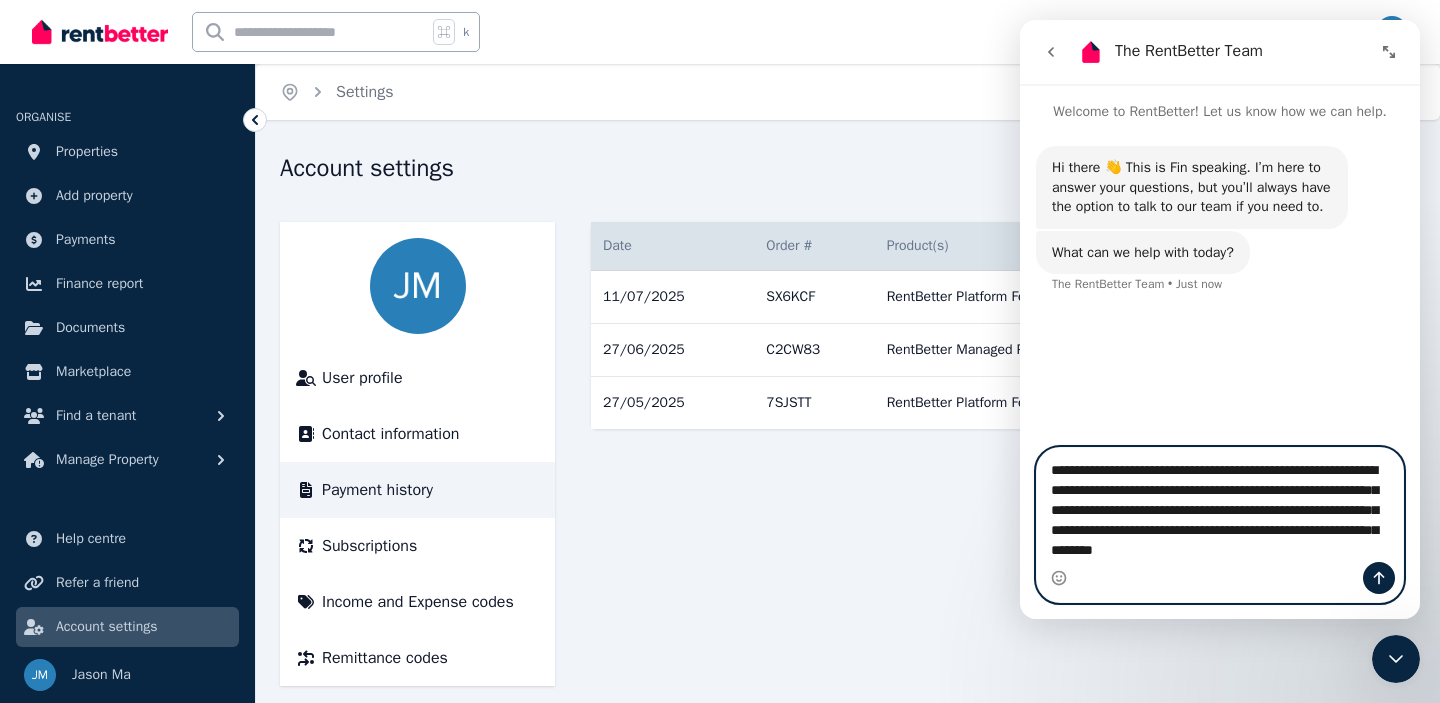 type 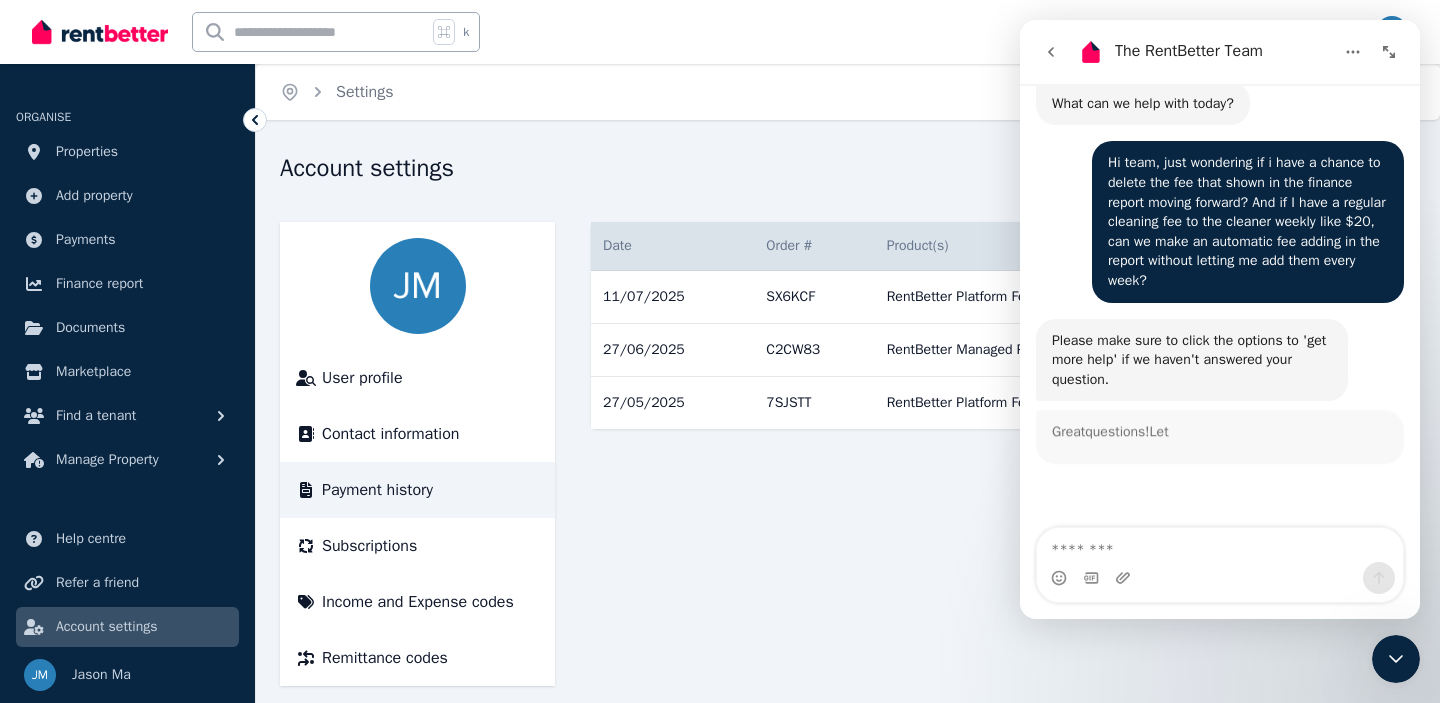 scroll, scrollTop: 149, scrollLeft: 0, axis: vertical 